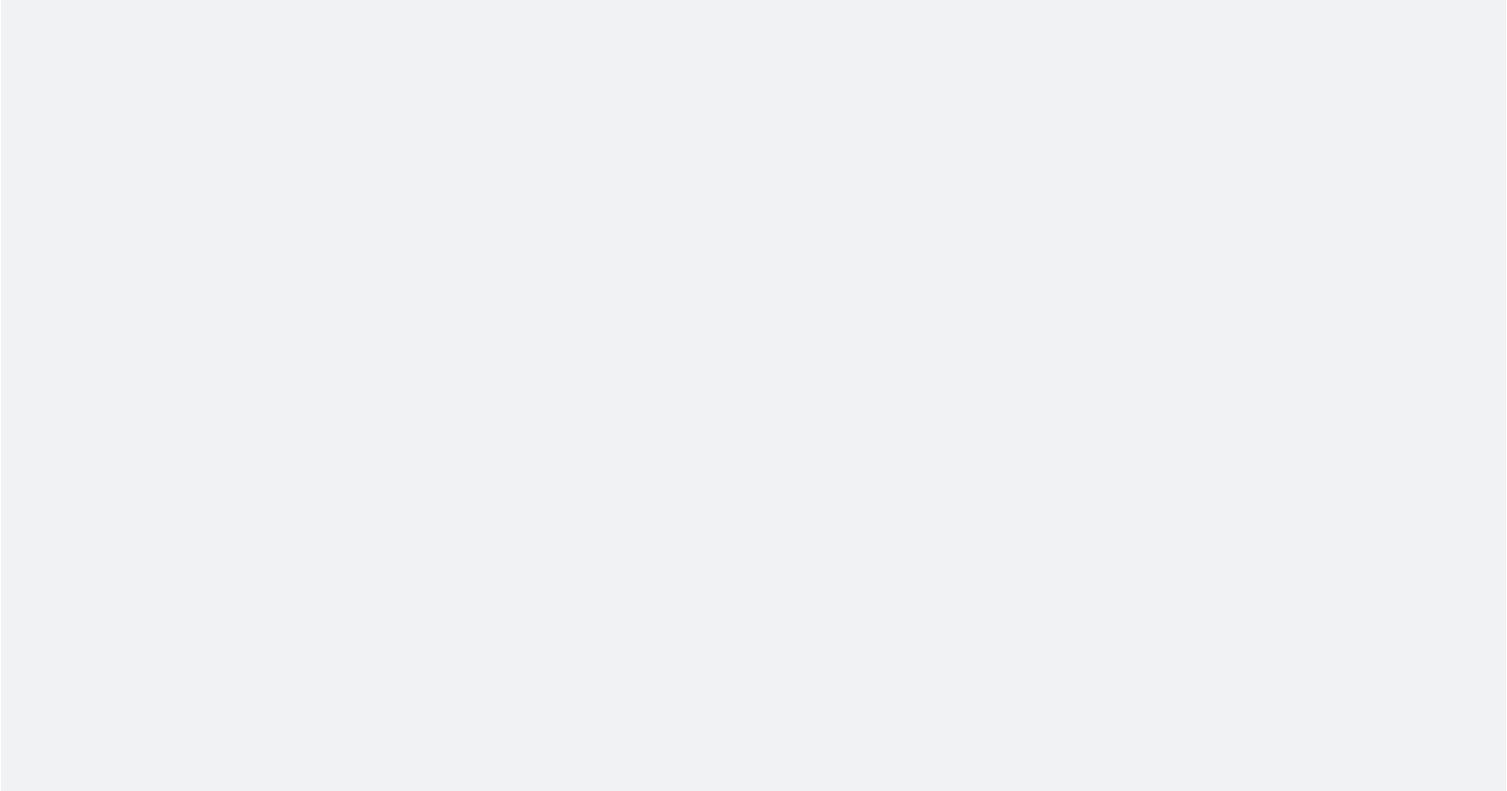scroll, scrollTop: 0, scrollLeft: 0, axis: both 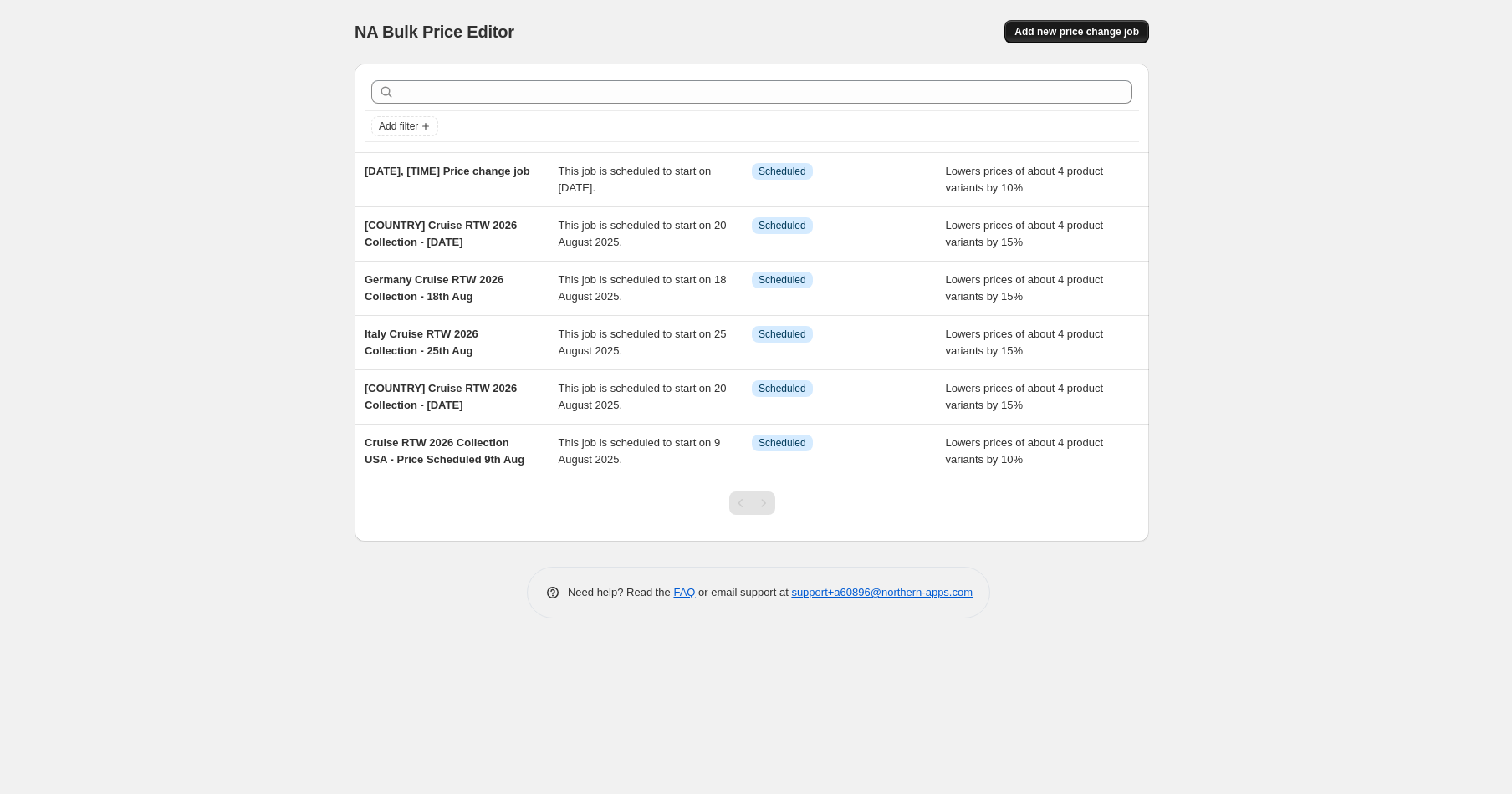 click on "Add new price change job" at bounding box center [1076, 32] 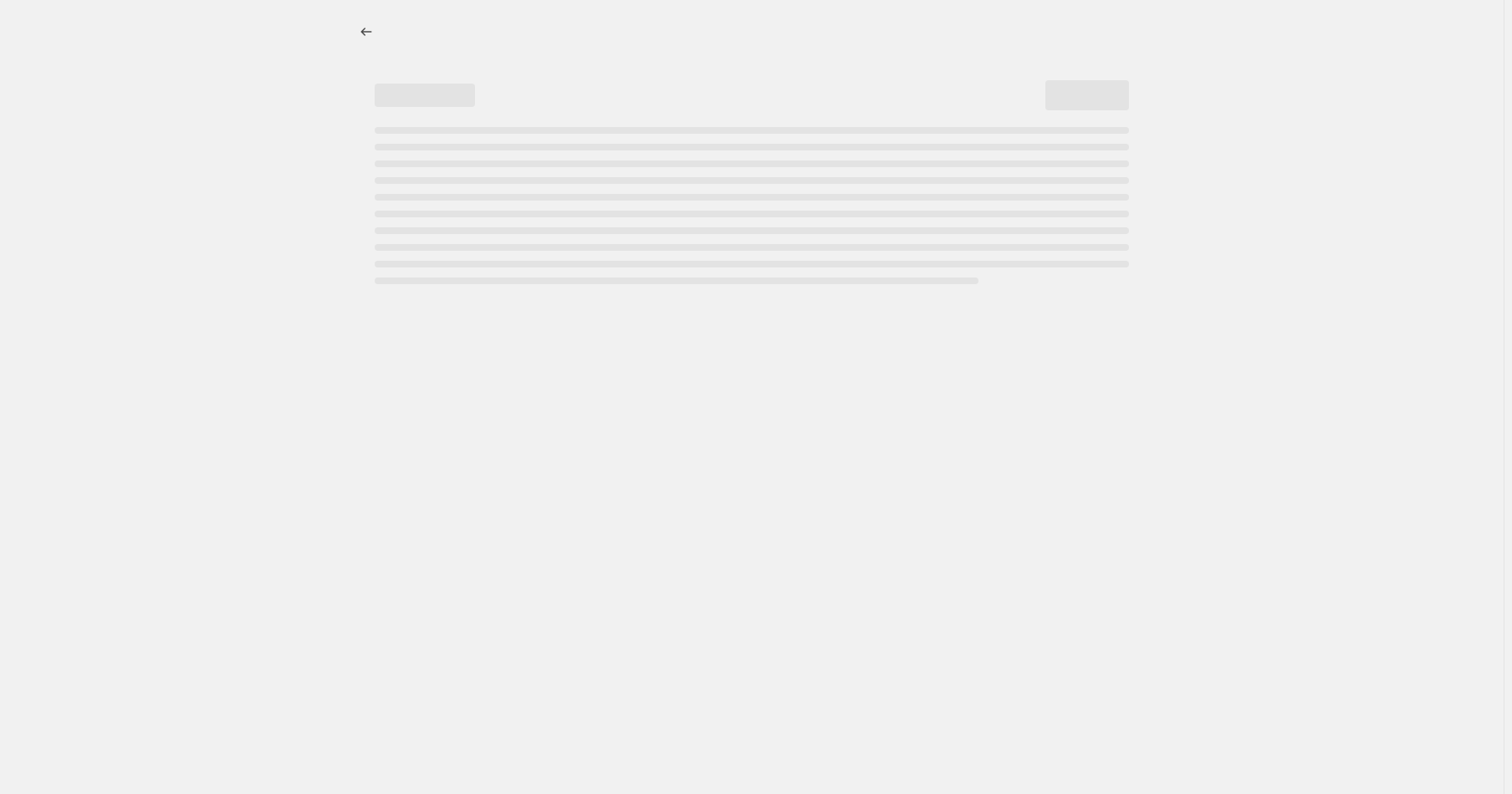 select on "percentage" 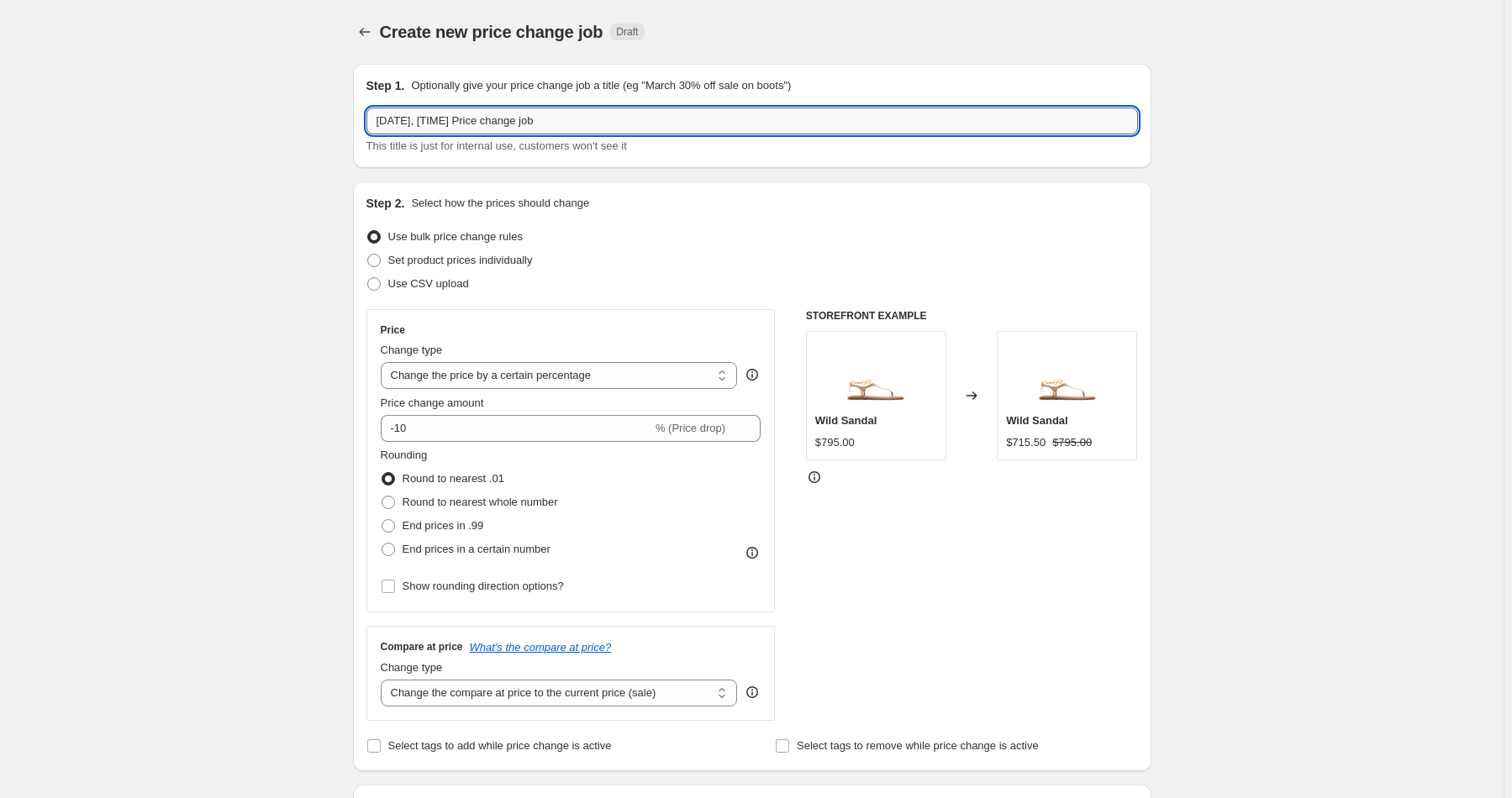 click on "[DATE], [TIME] Price change job" at bounding box center [752, 121] 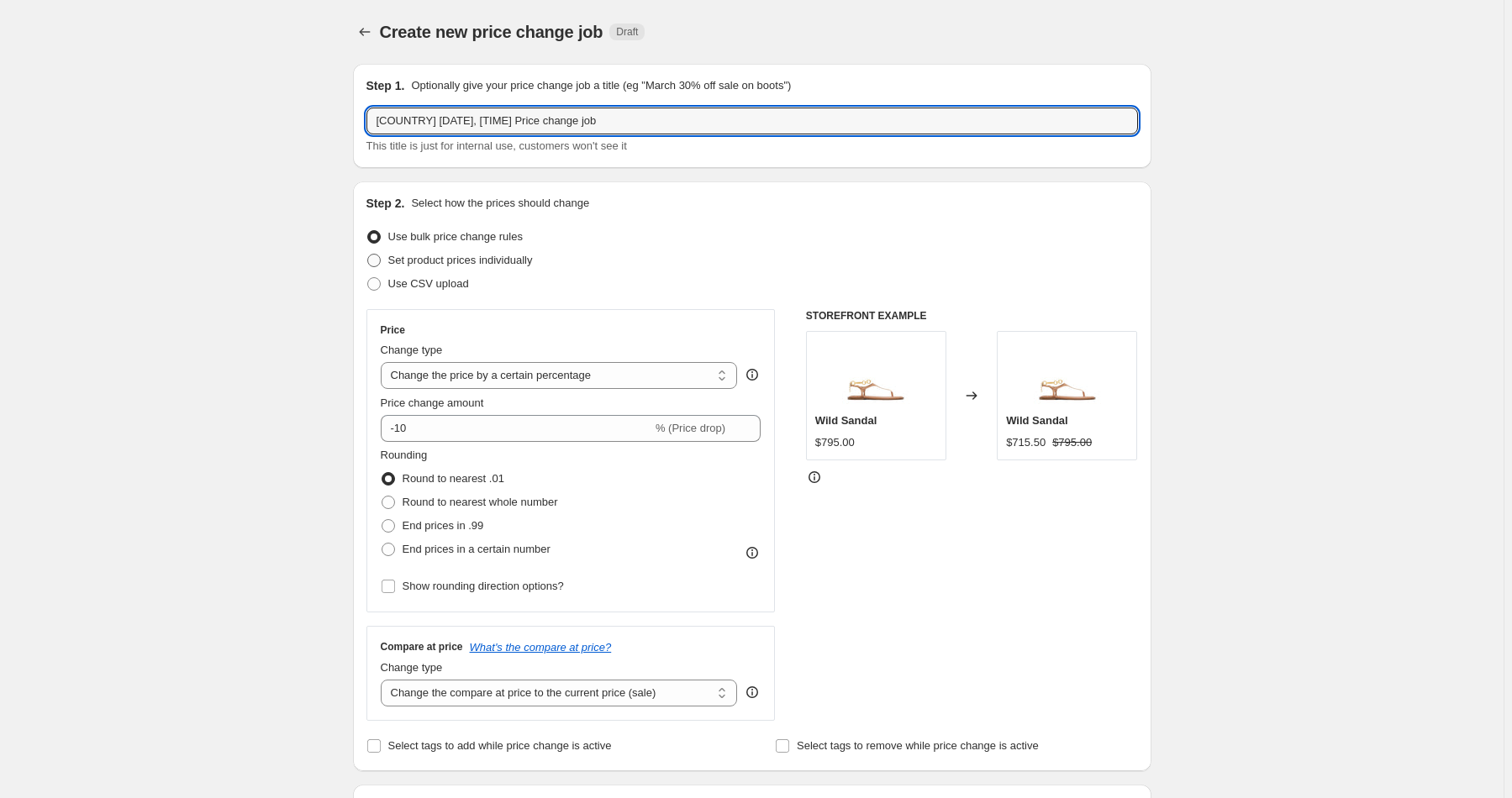 type on "[COUNTRY] [DATE], [TIME] Price change job" 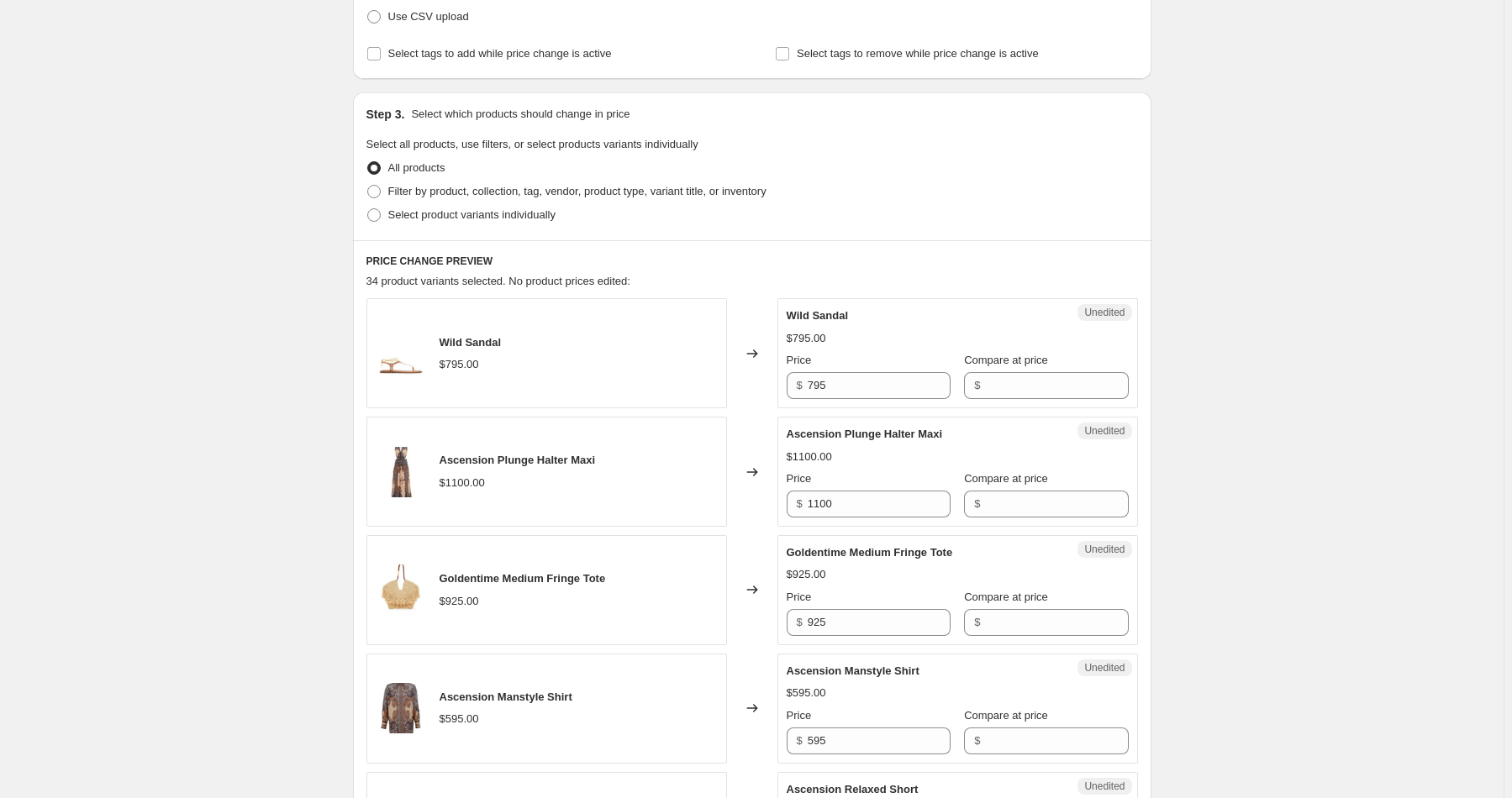 scroll, scrollTop: 0, scrollLeft: 0, axis: both 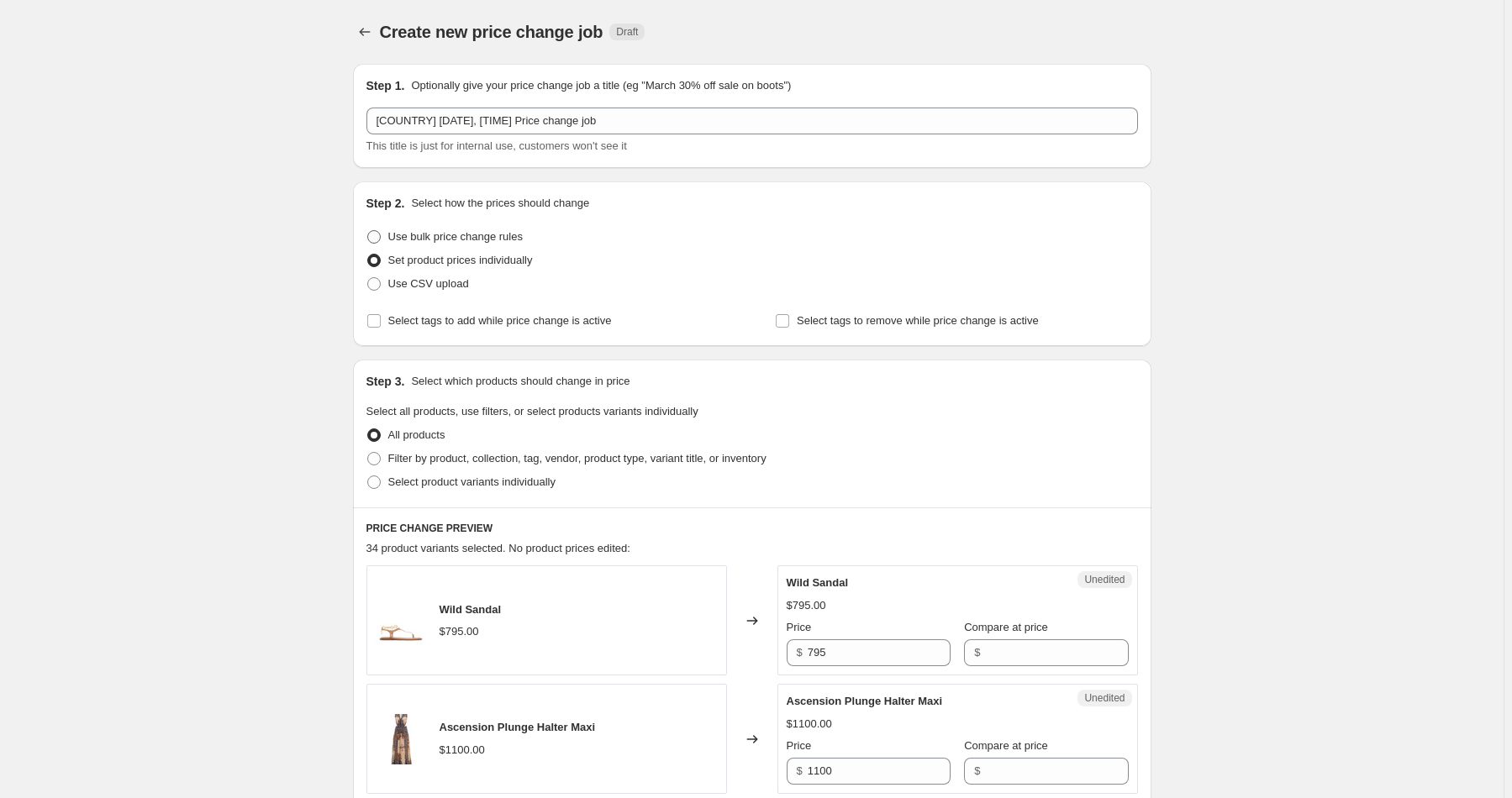 click on "Use bulk price change rules" at bounding box center (456, 237) 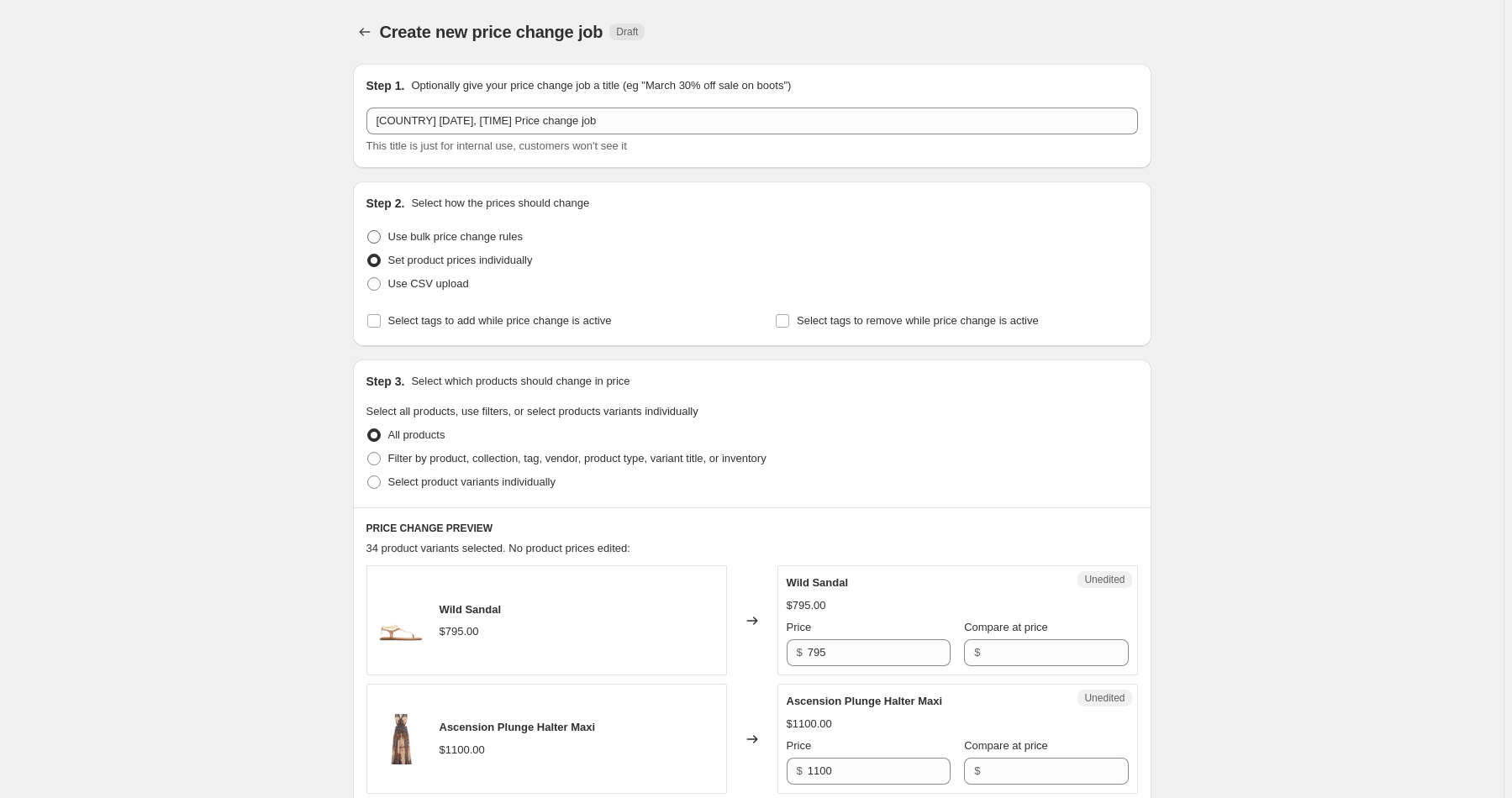 radio on "true" 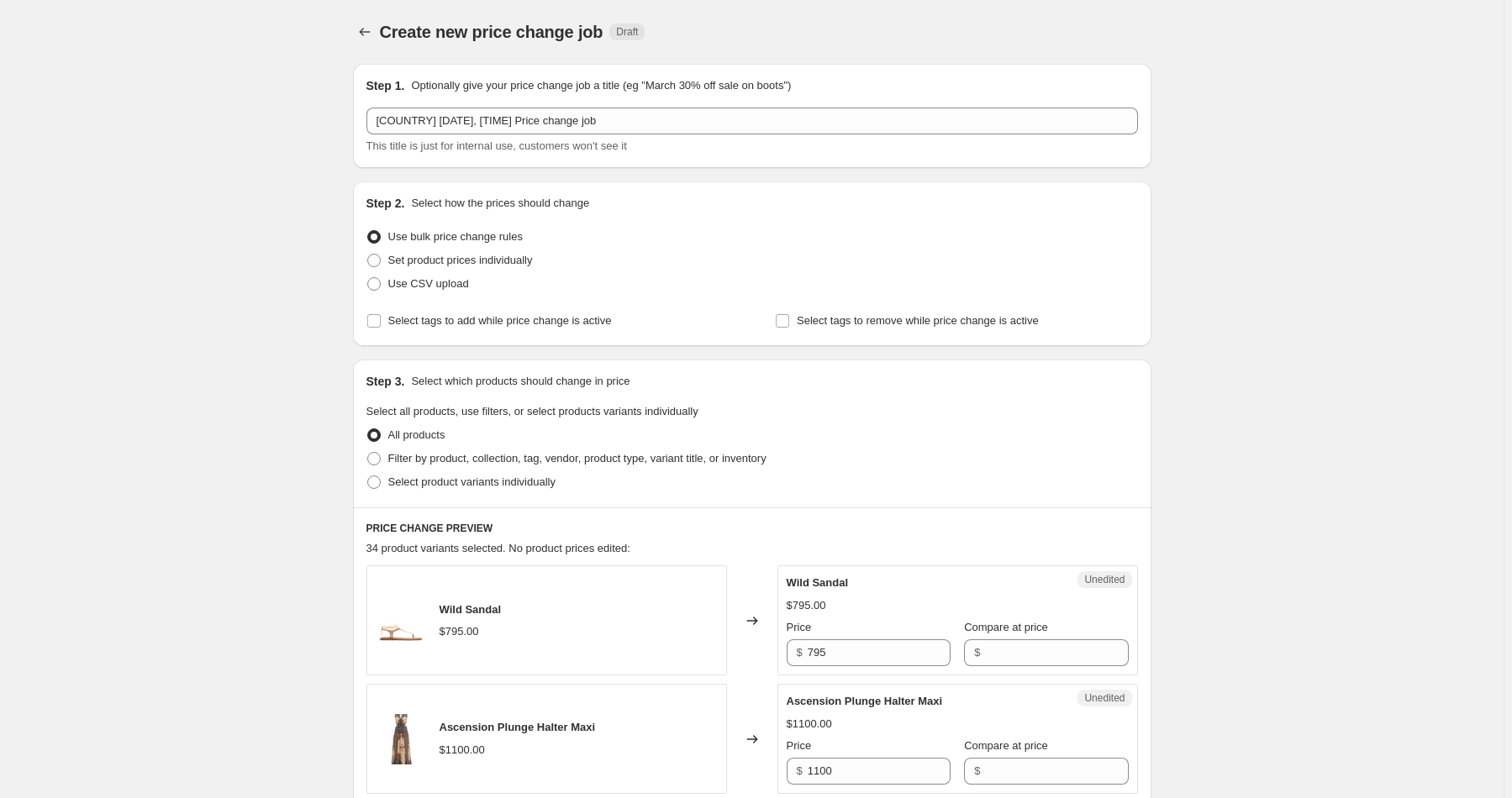 select on "percentage" 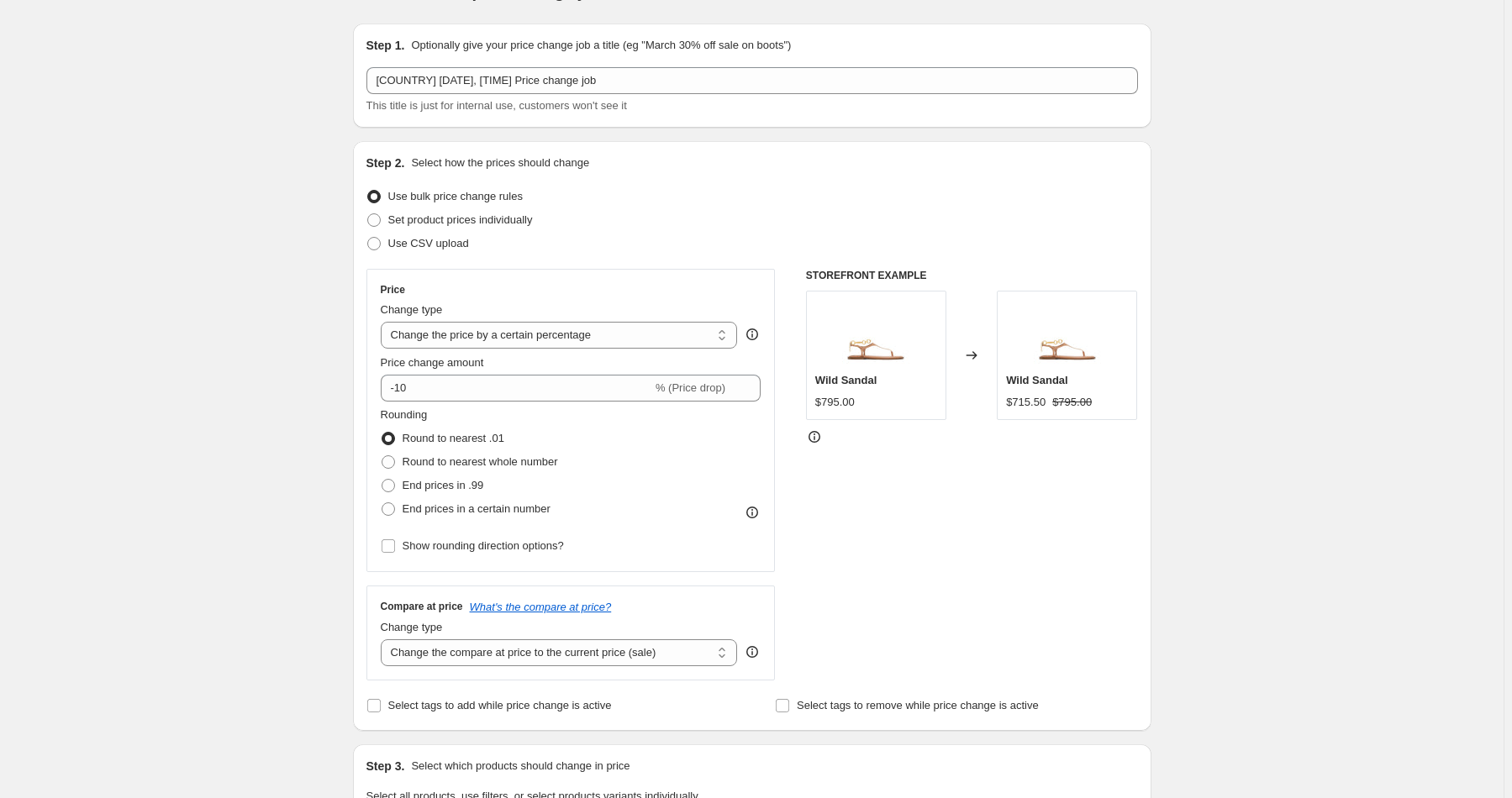scroll, scrollTop: 32, scrollLeft: 0, axis: vertical 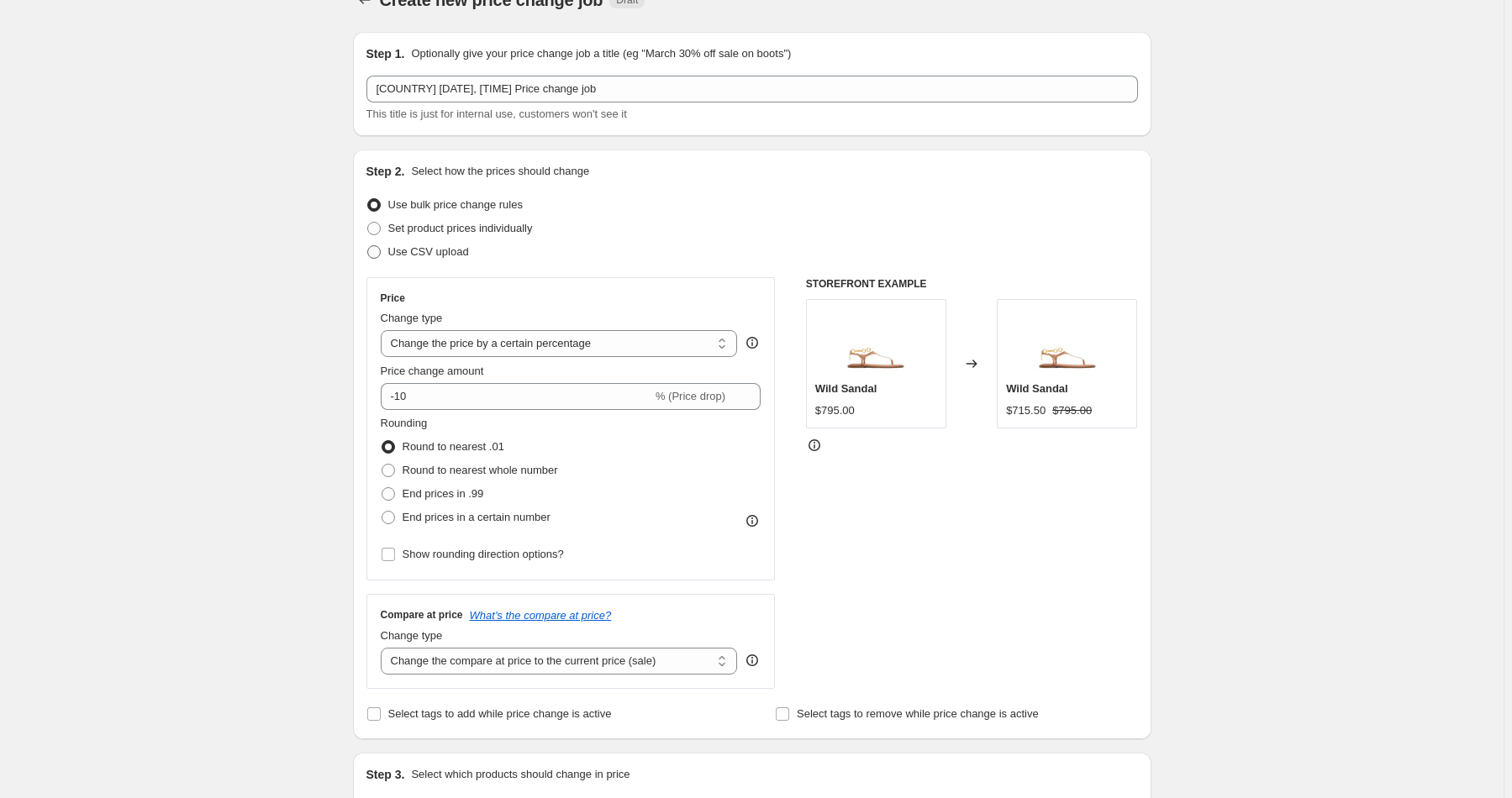click on "Use CSV upload" at bounding box center [429, 251] 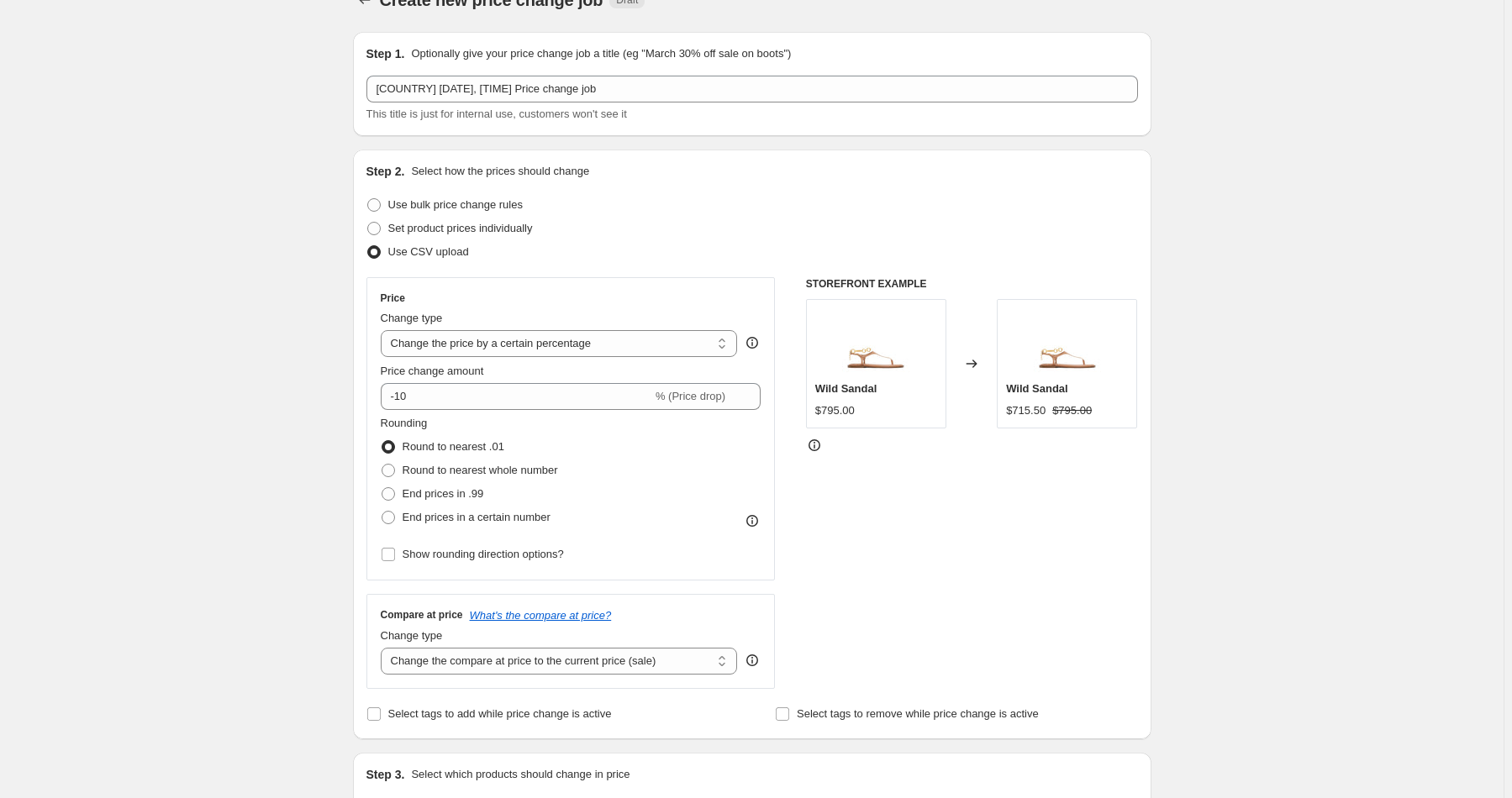scroll, scrollTop: 0, scrollLeft: 0, axis: both 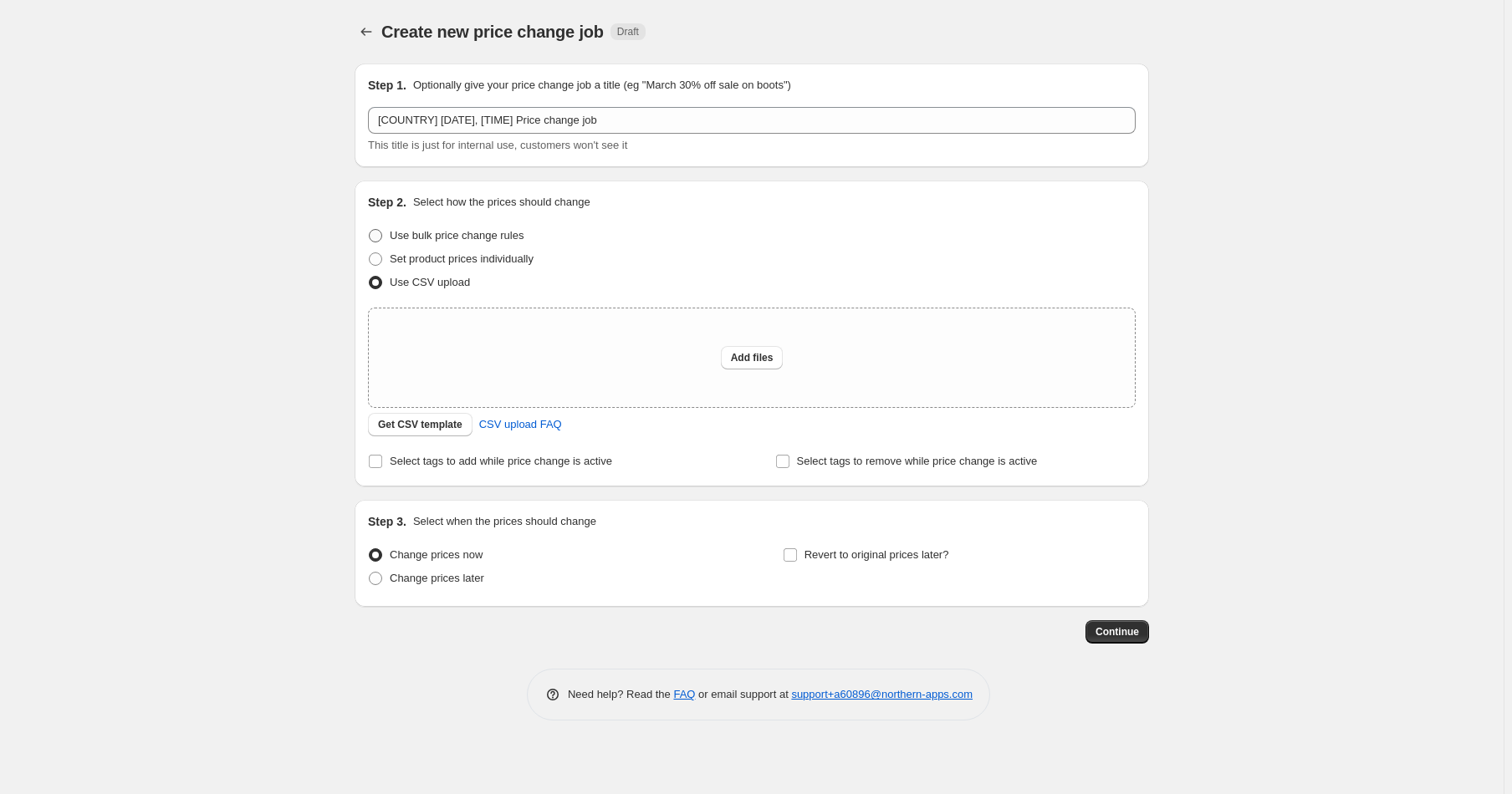 click on "Use bulk price change rules" at bounding box center (457, 235) 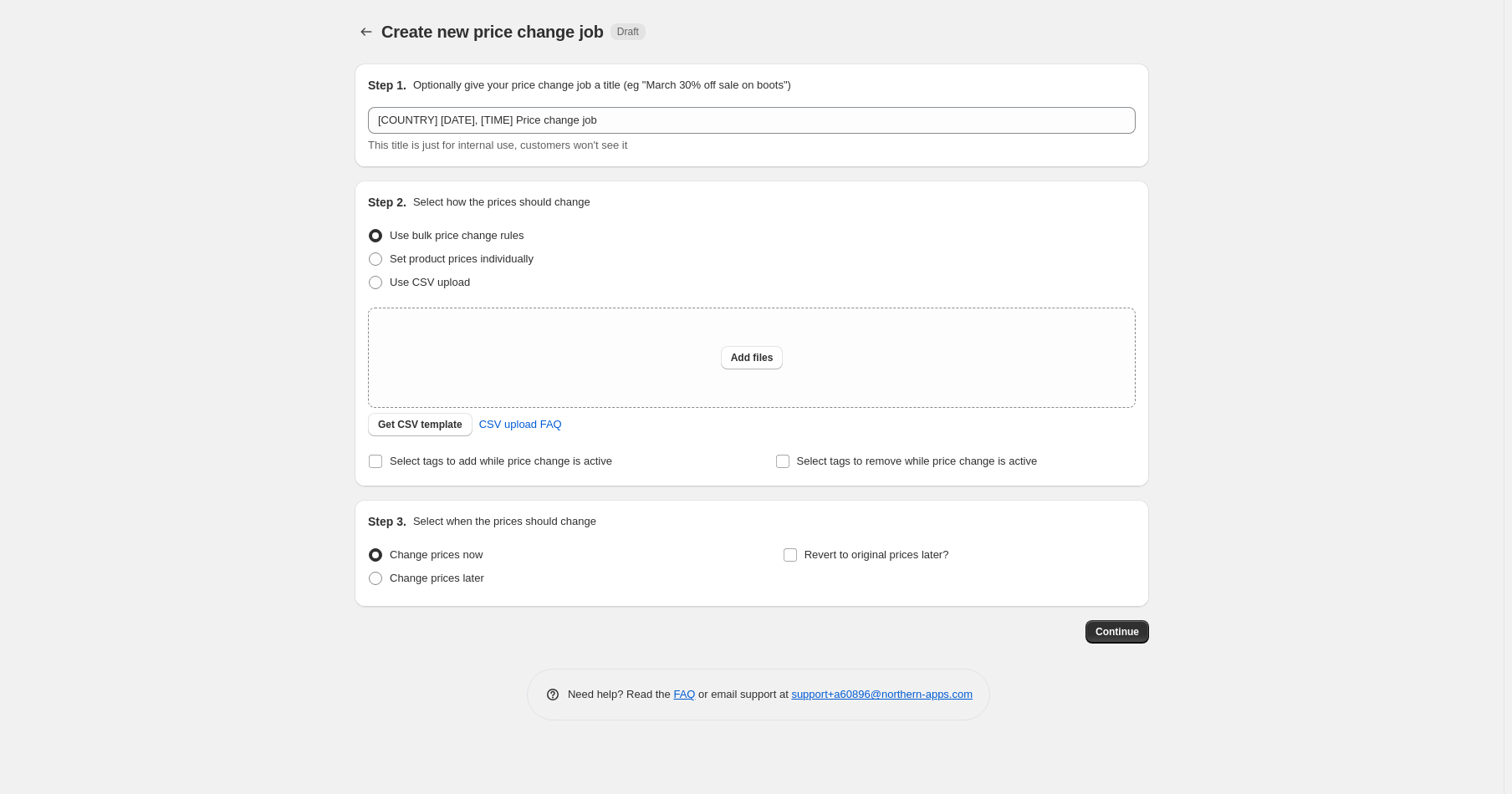 select on "percentage" 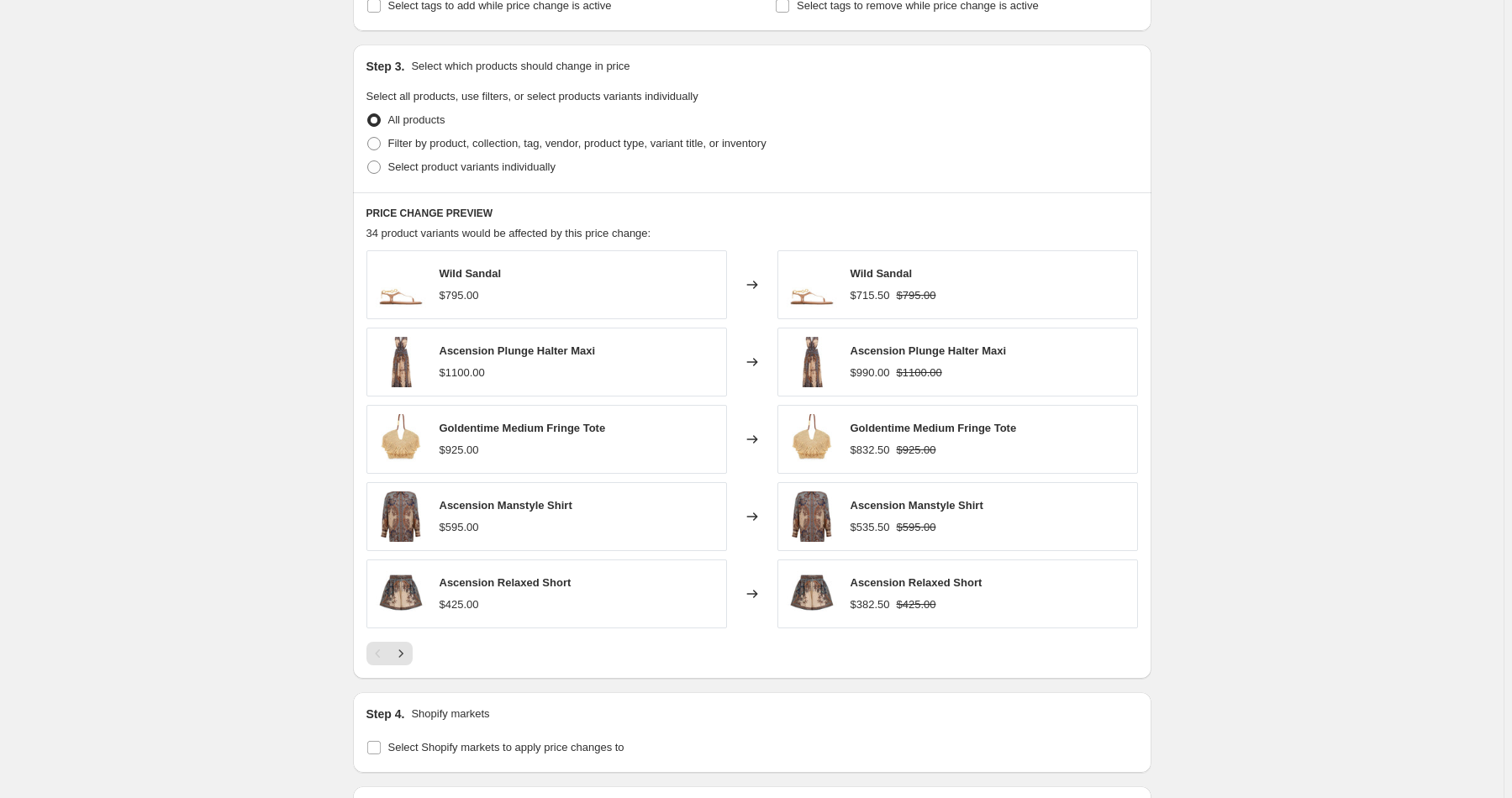 scroll, scrollTop: 973, scrollLeft: 0, axis: vertical 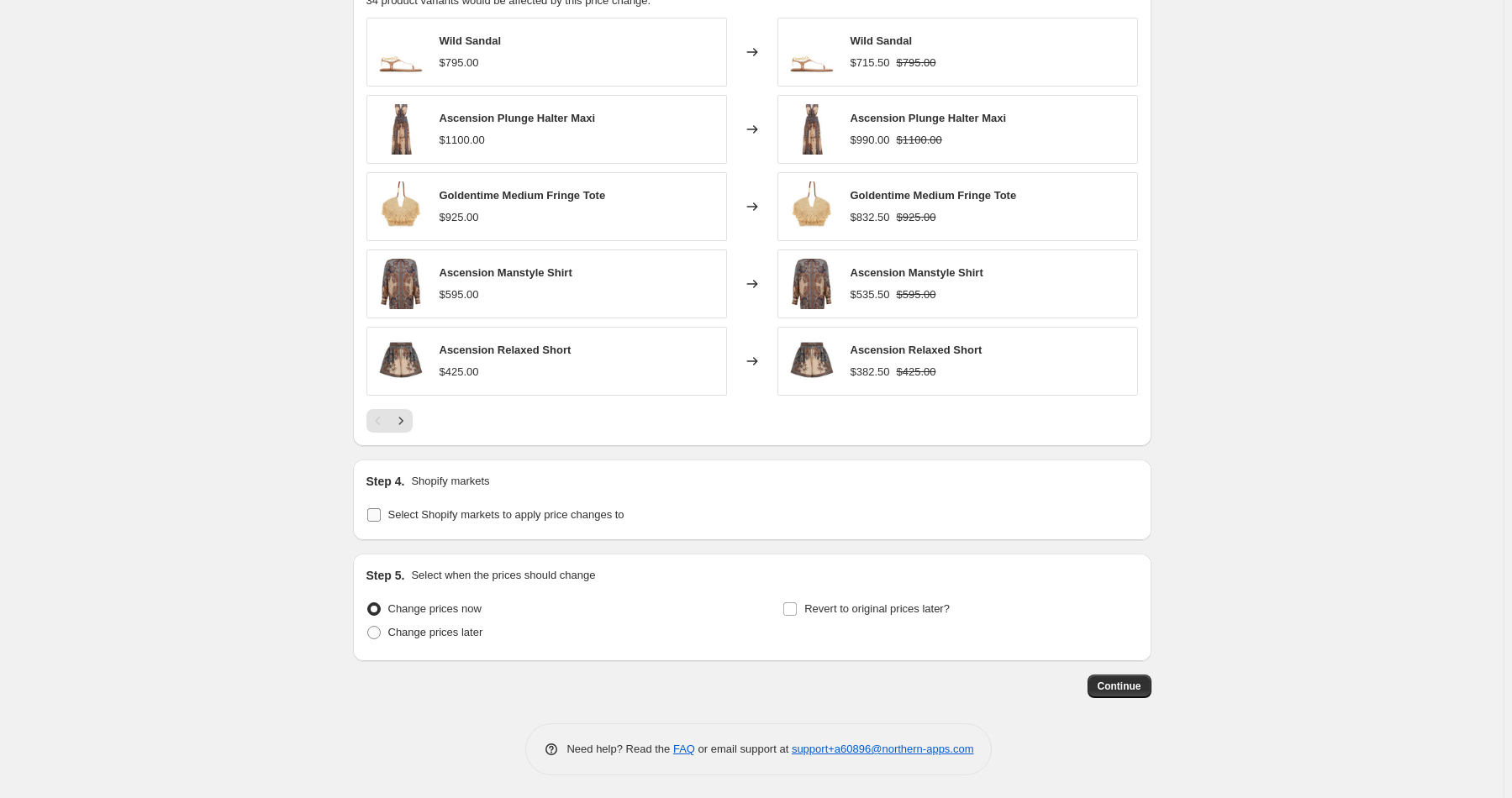 click on "Select Shopify markets to apply price changes to" at bounding box center [506, 514] 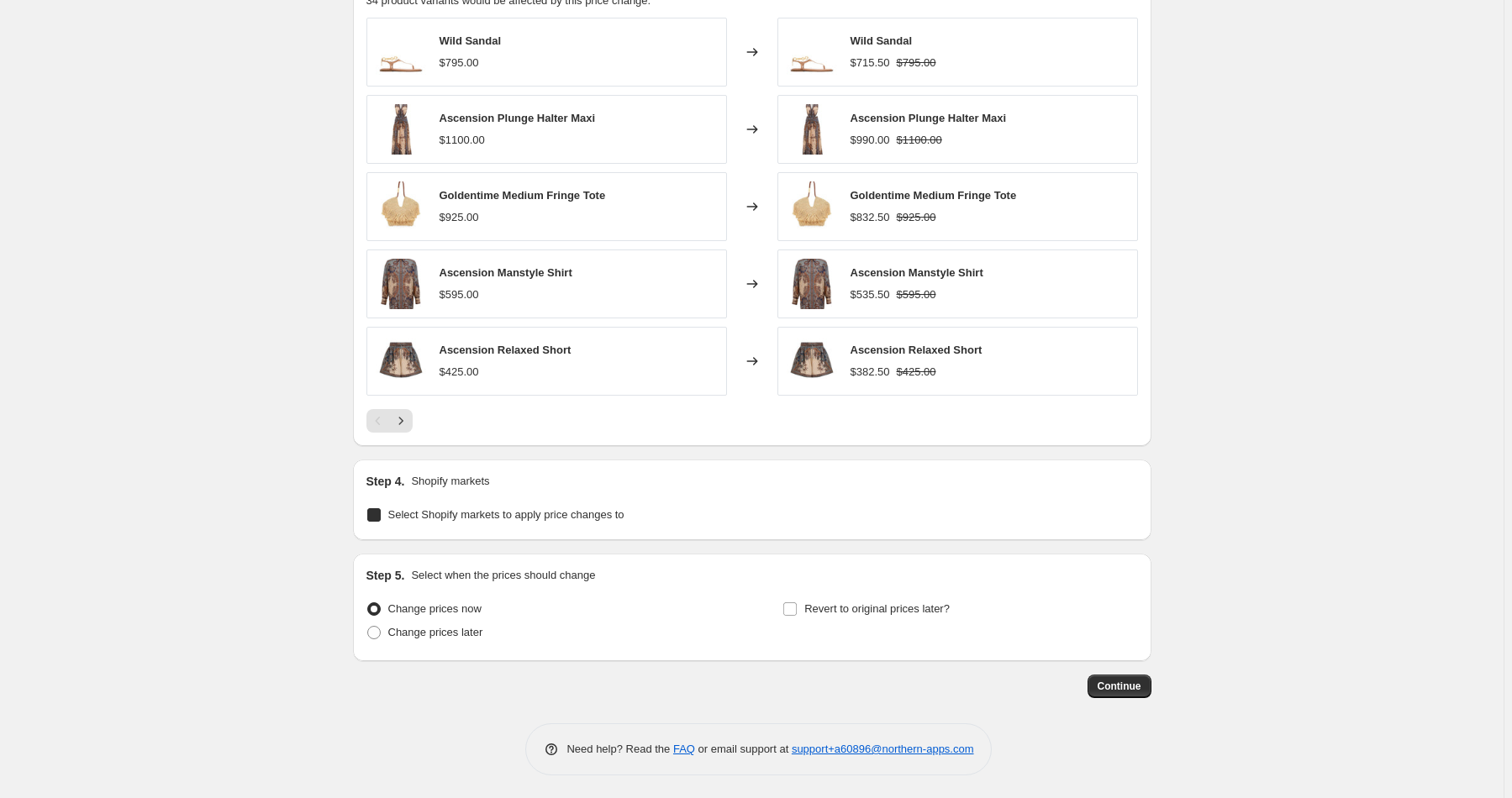 checkbox on "true" 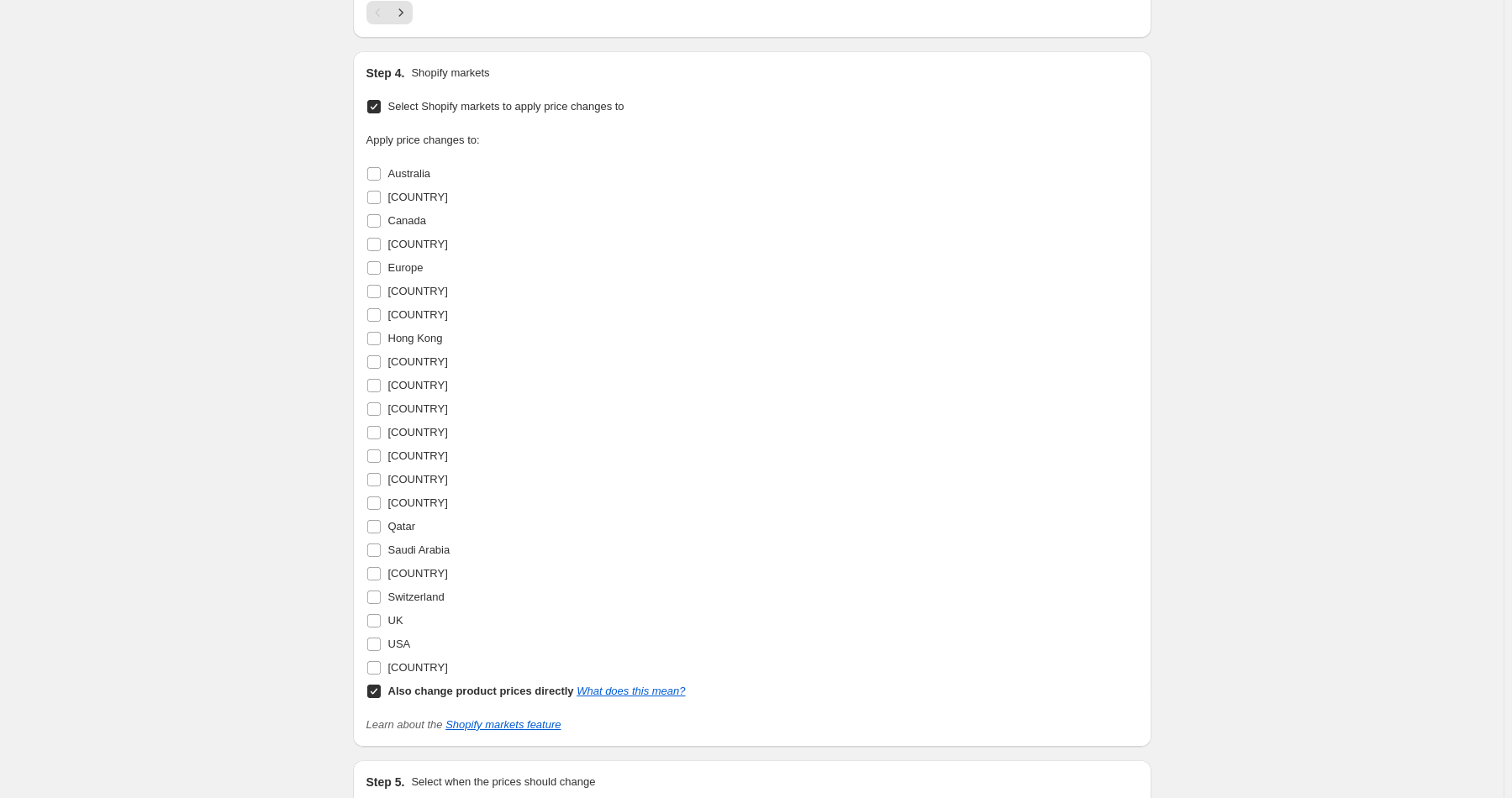 scroll, scrollTop: 1450, scrollLeft: 0, axis: vertical 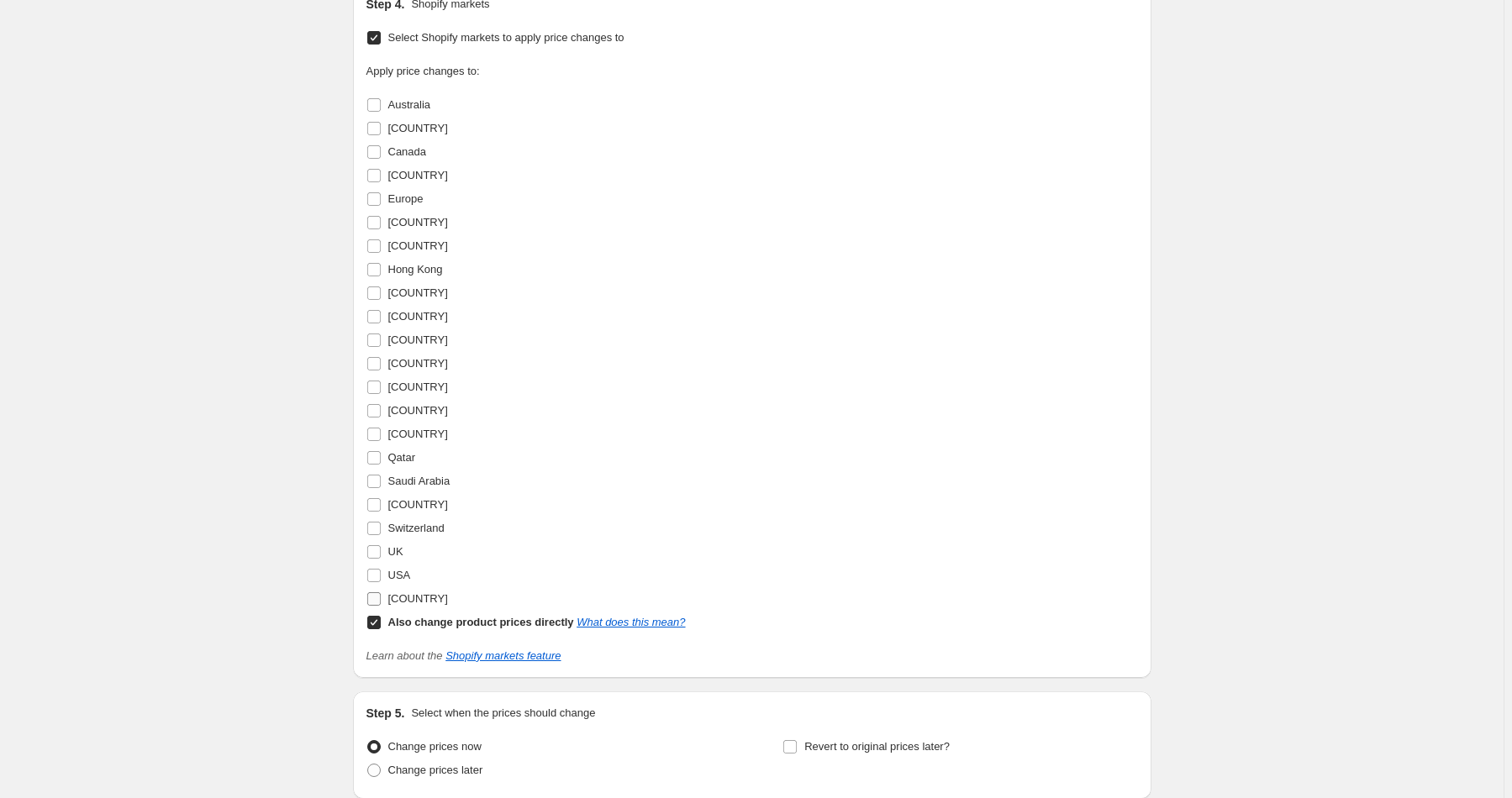 click on "[COUNTRY]" at bounding box center (418, 598) 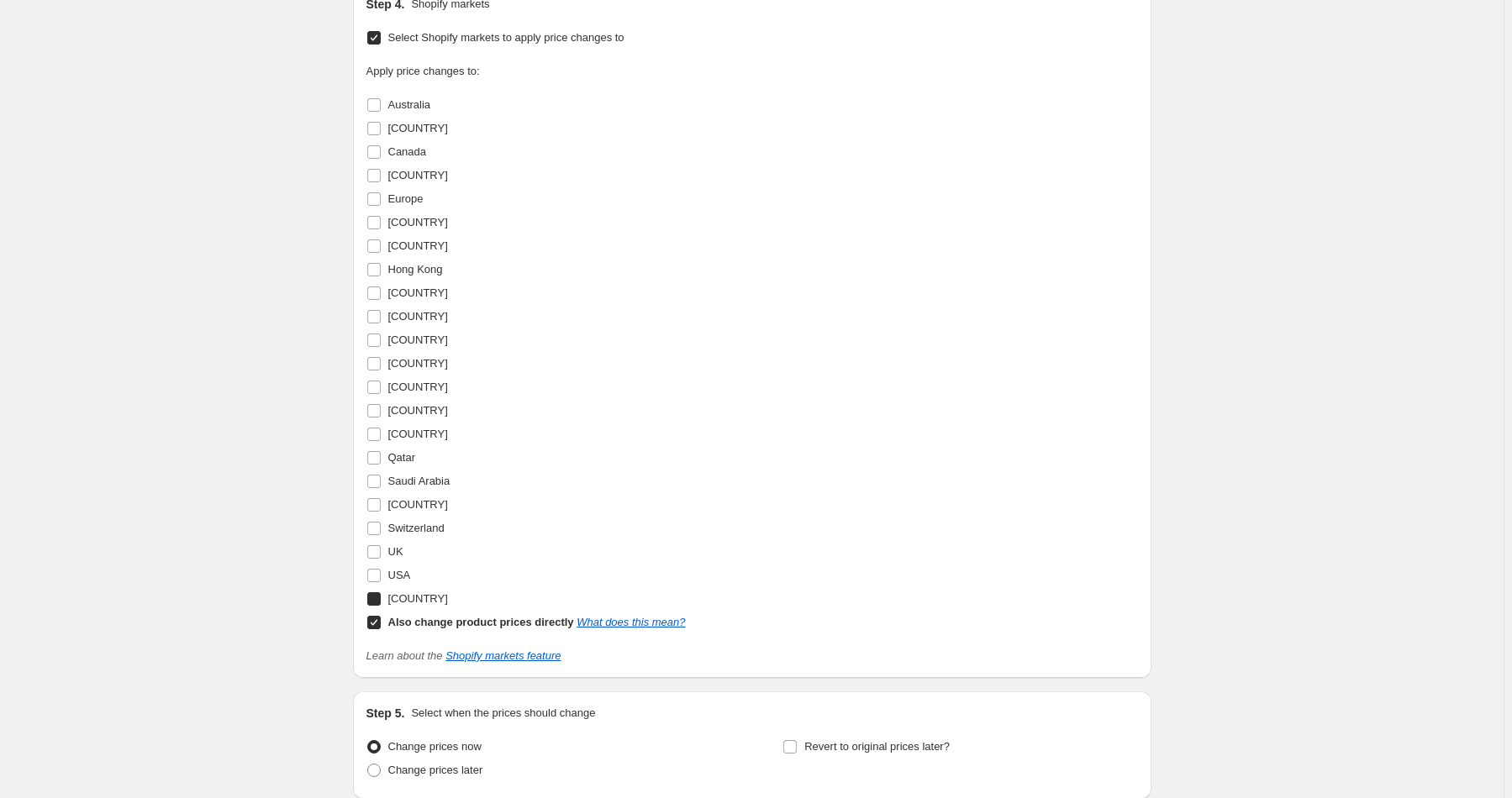 checkbox on "true" 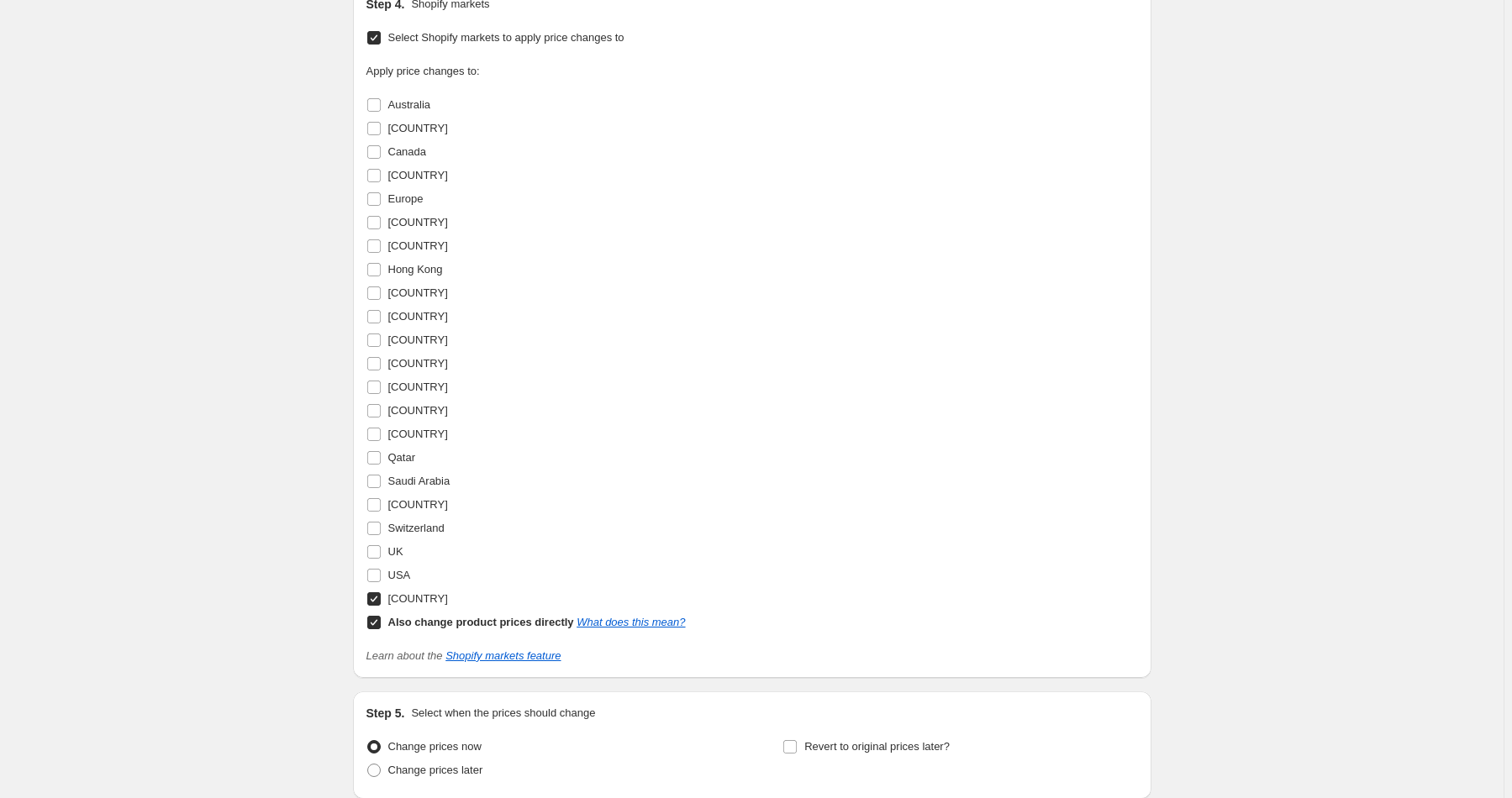 scroll, scrollTop: 1611, scrollLeft: 0, axis: vertical 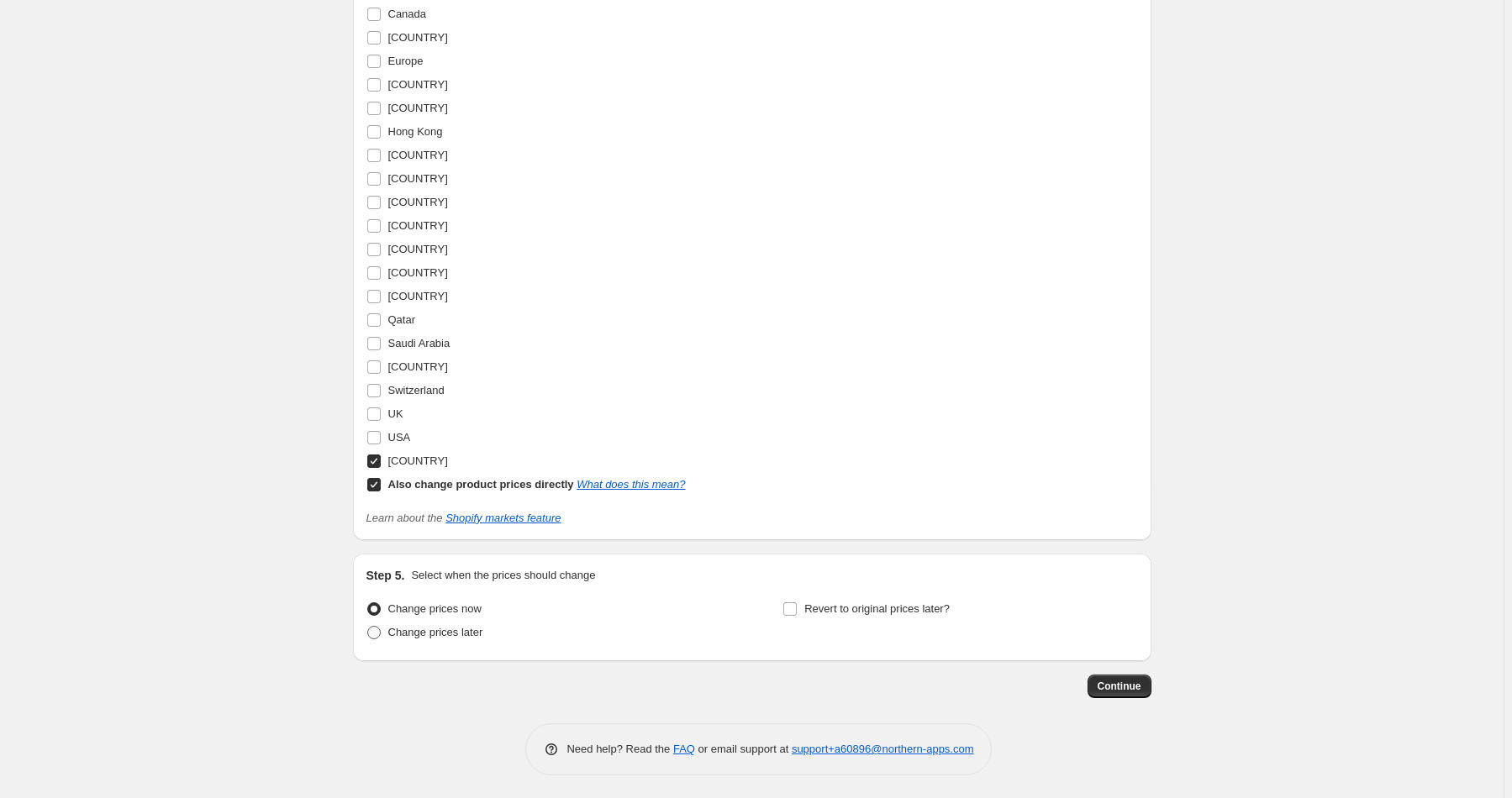 click on "Change prices later" at bounding box center [424, 633] 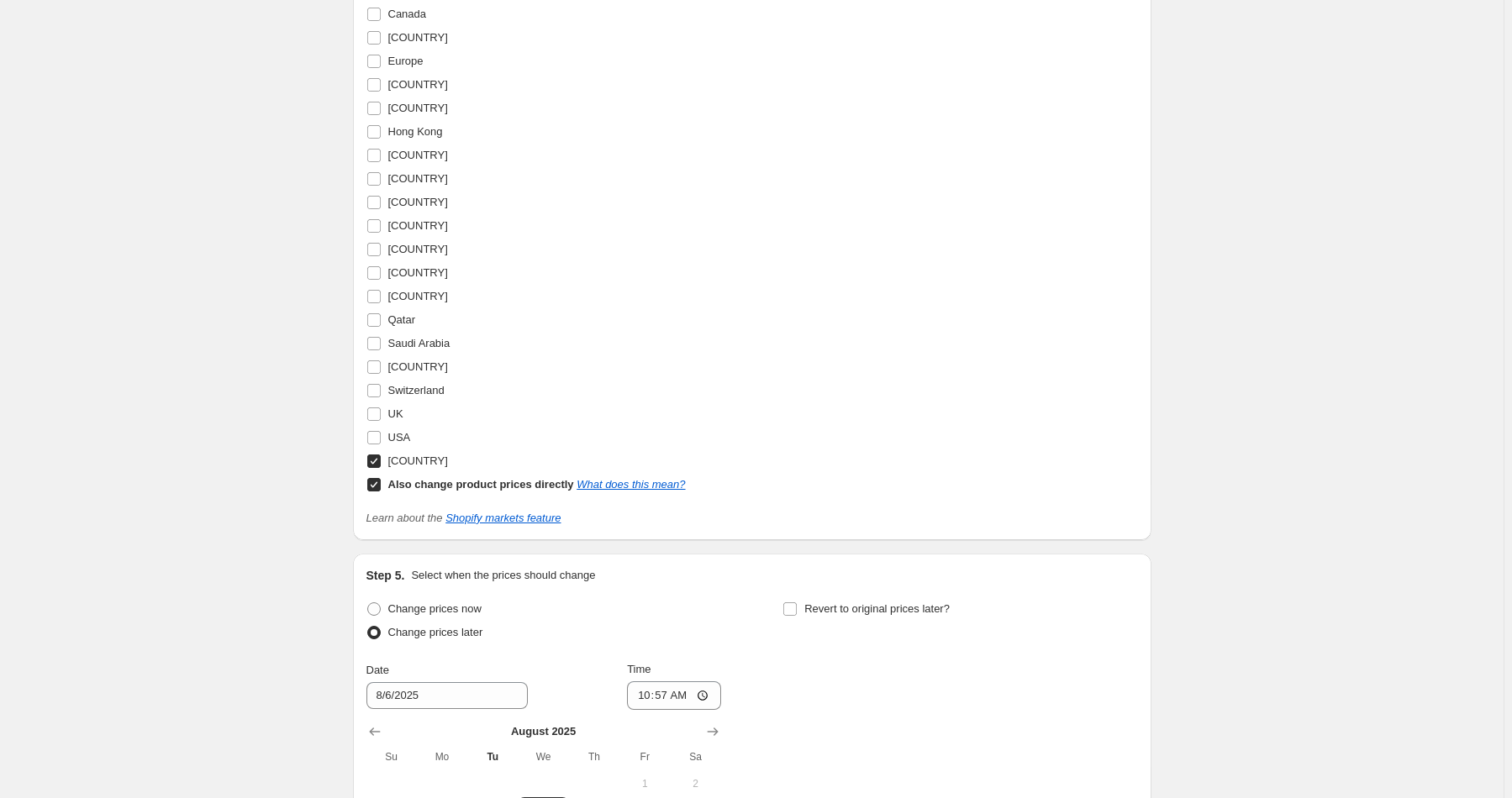 scroll, scrollTop: 1830, scrollLeft: 0, axis: vertical 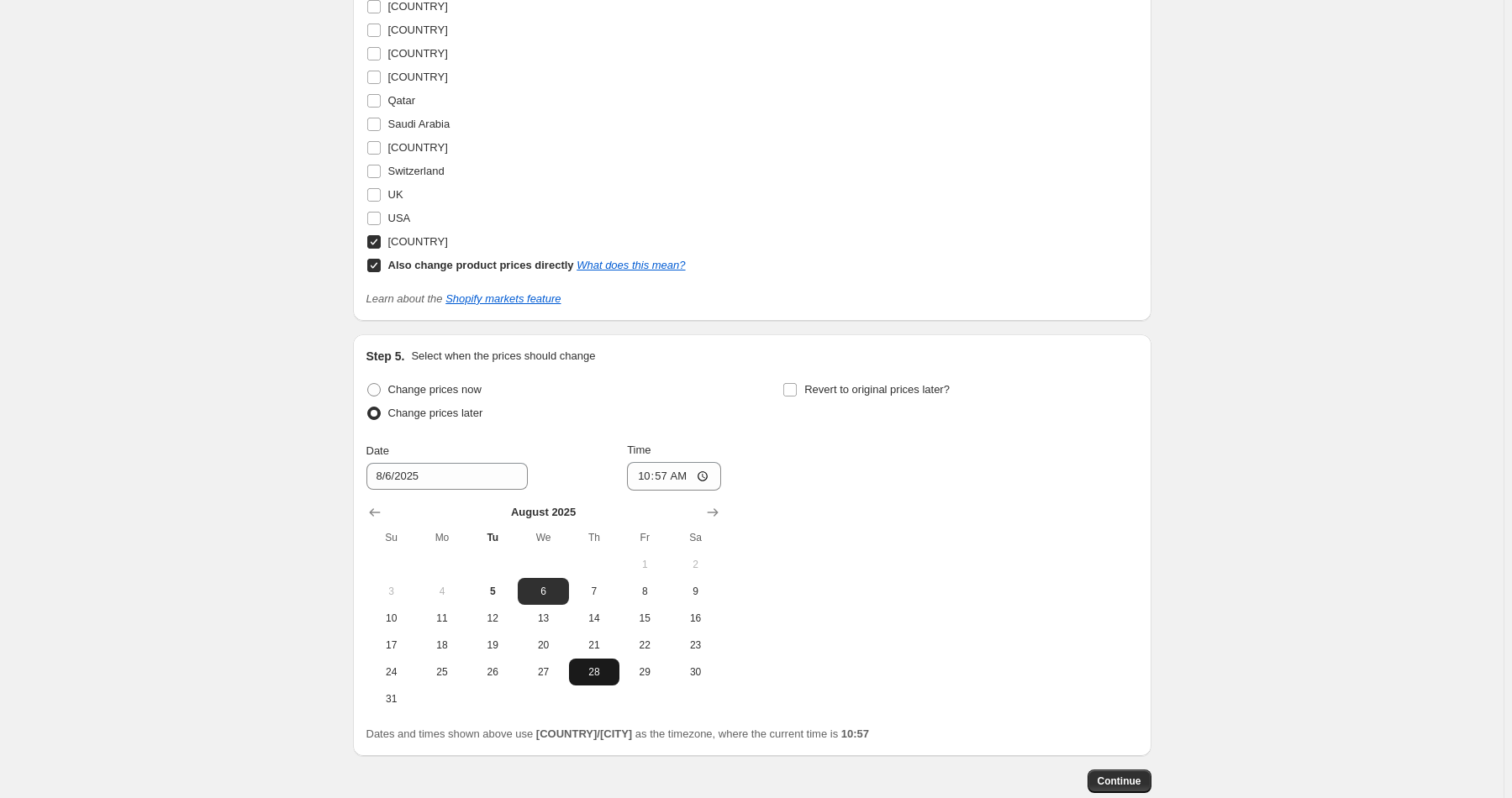 click on "28" at bounding box center (594, 672) 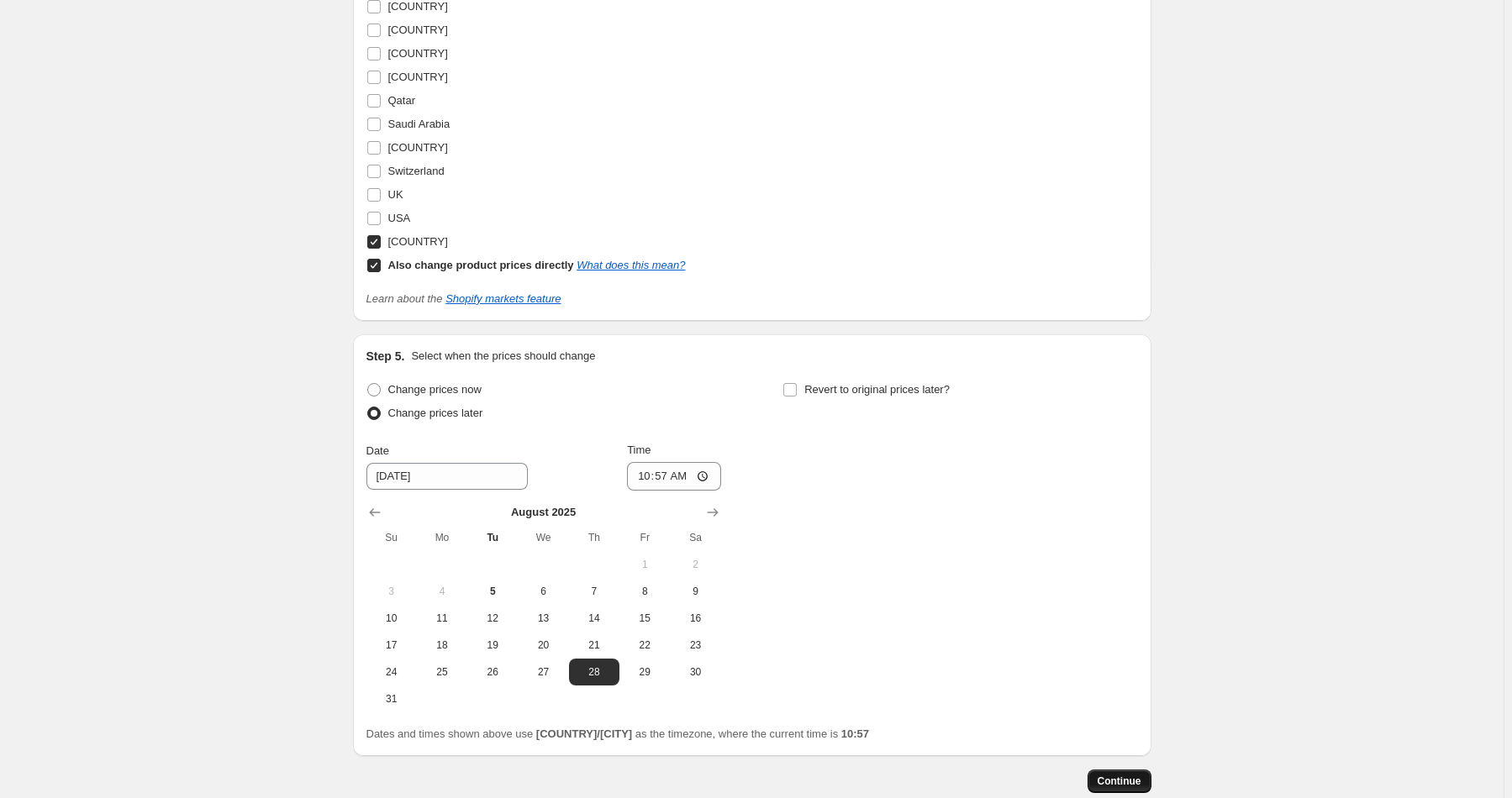 click on "Continue" at bounding box center (1120, 781) 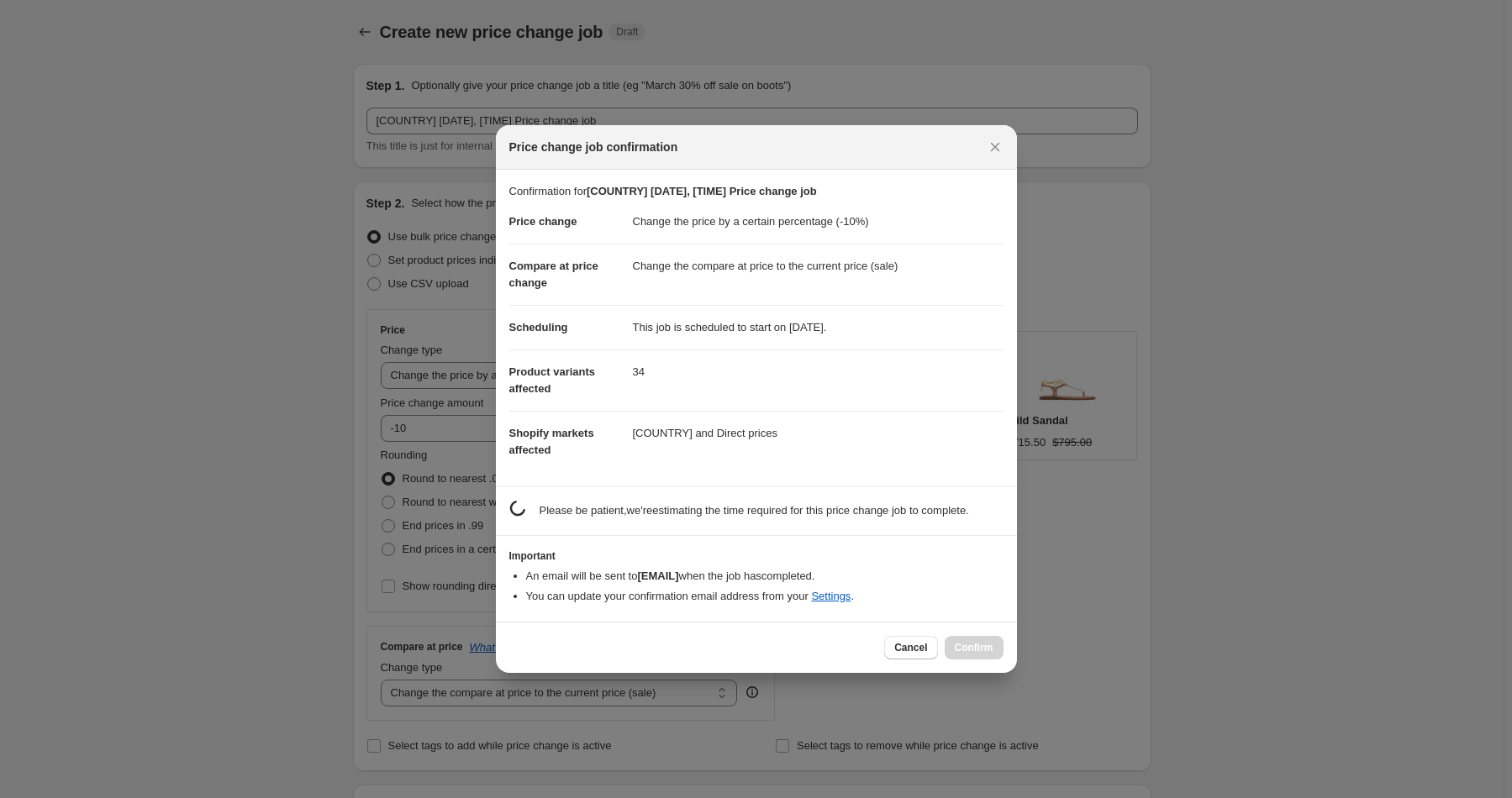 scroll, scrollTop: 0, scrollLeft: 0, axis: both 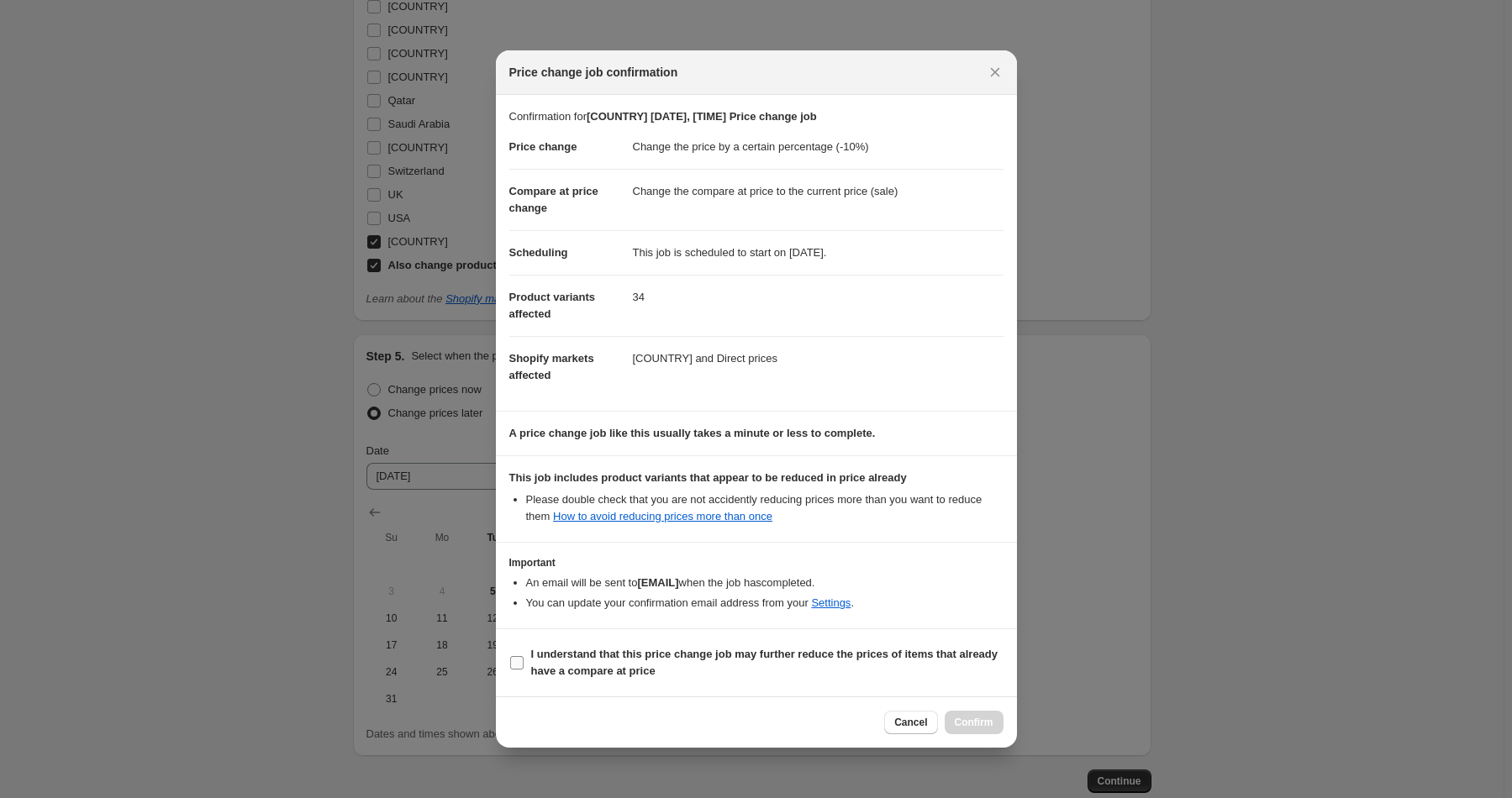 click on "I understand that this price change job may further reduce the prices of items that already have a compare at price" at bounding box center [765, 662] 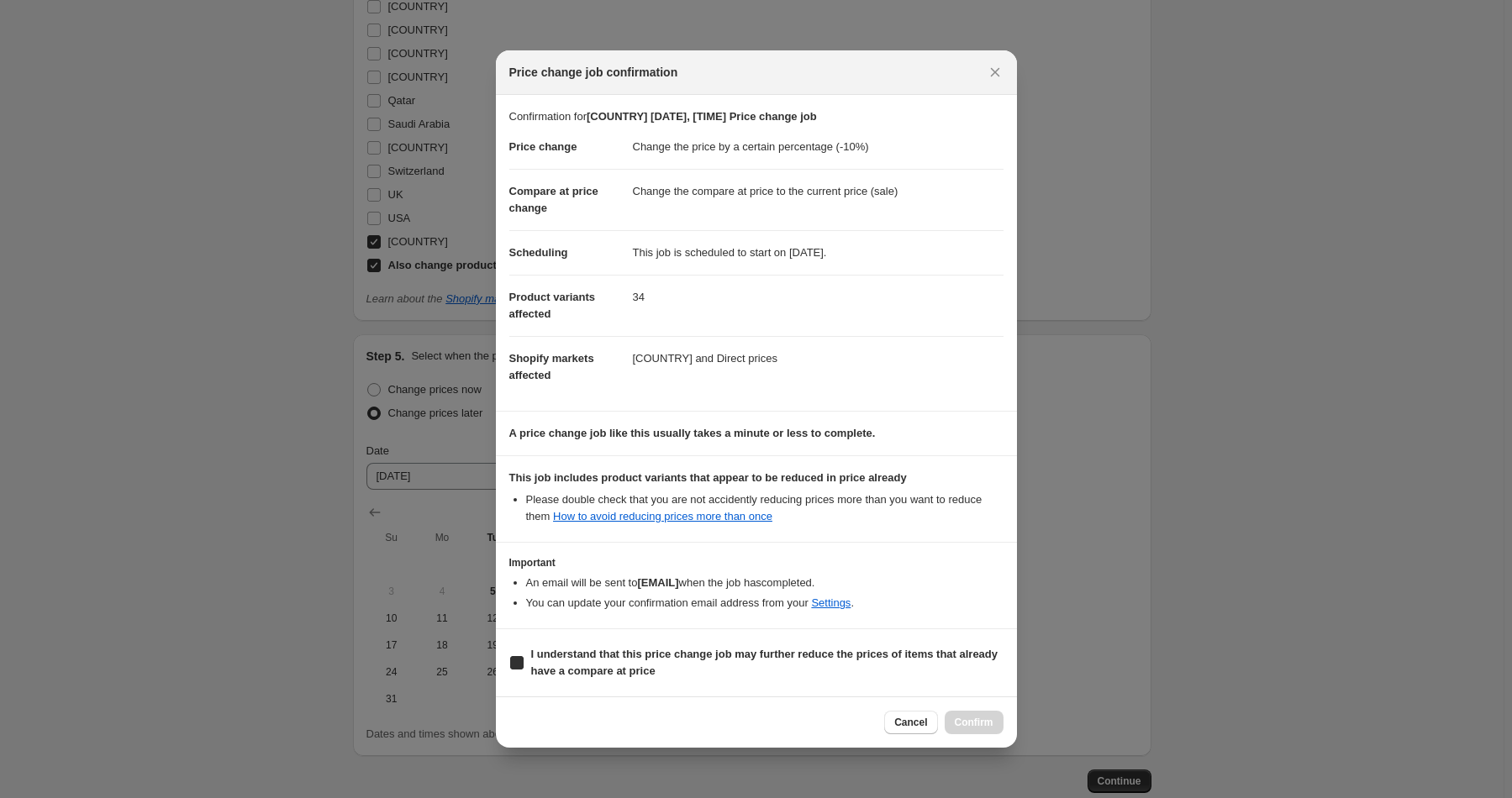 checkbox on "true" 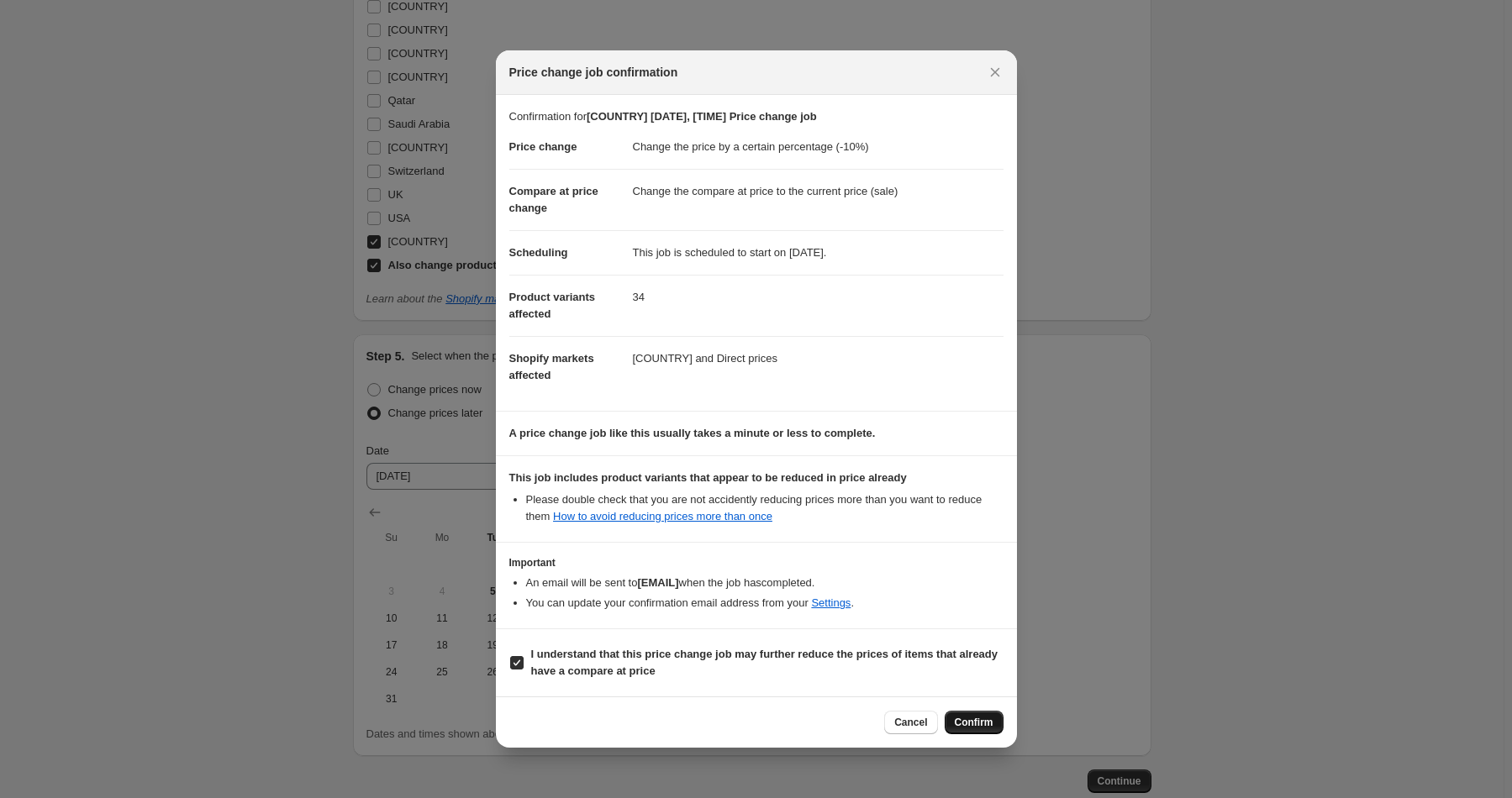 click on "Confirm" at bounding box center [974, 722] 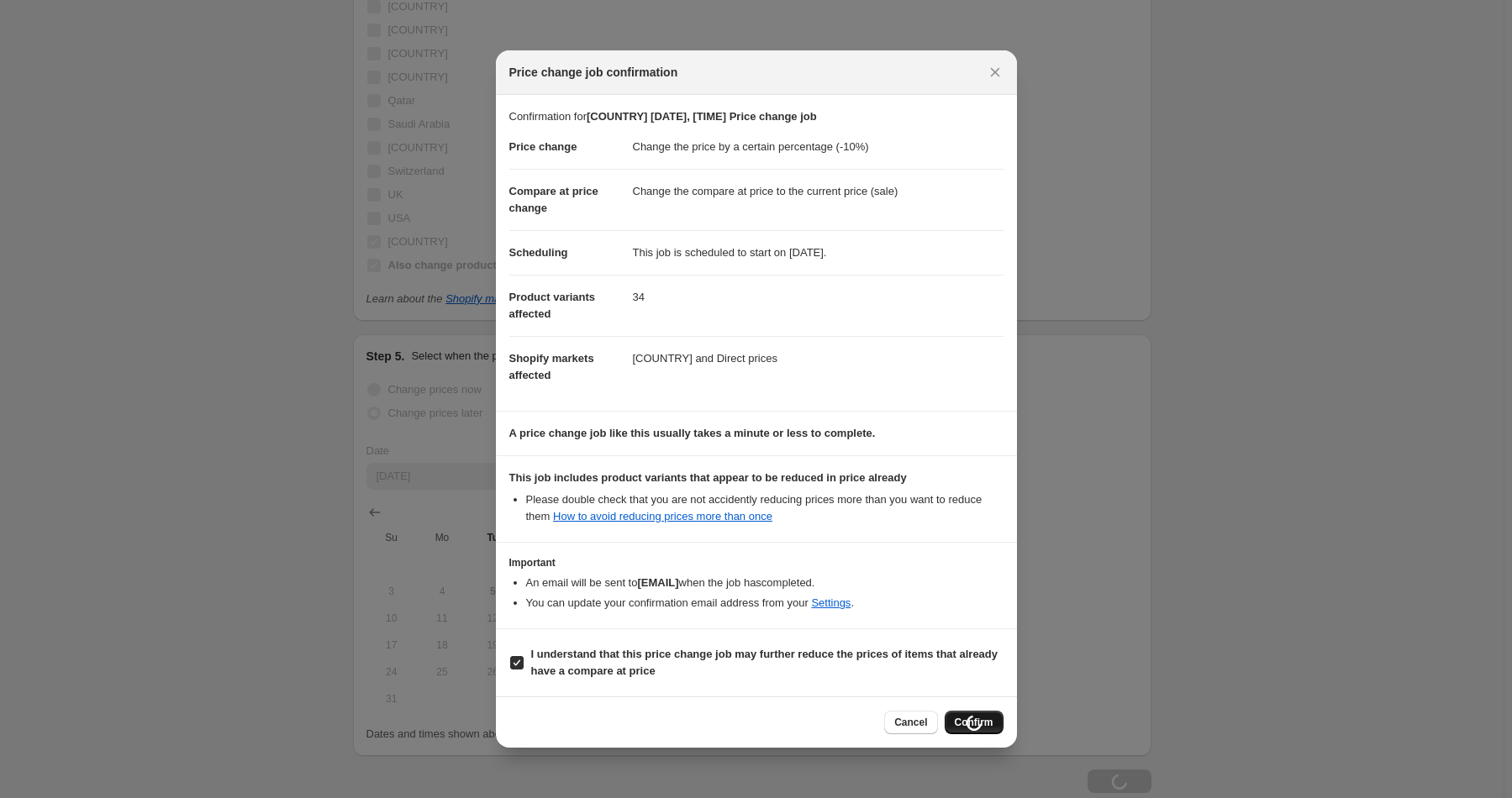 scroll, scrollTop: 1830, scrollLeft: 0, axis: vertical 